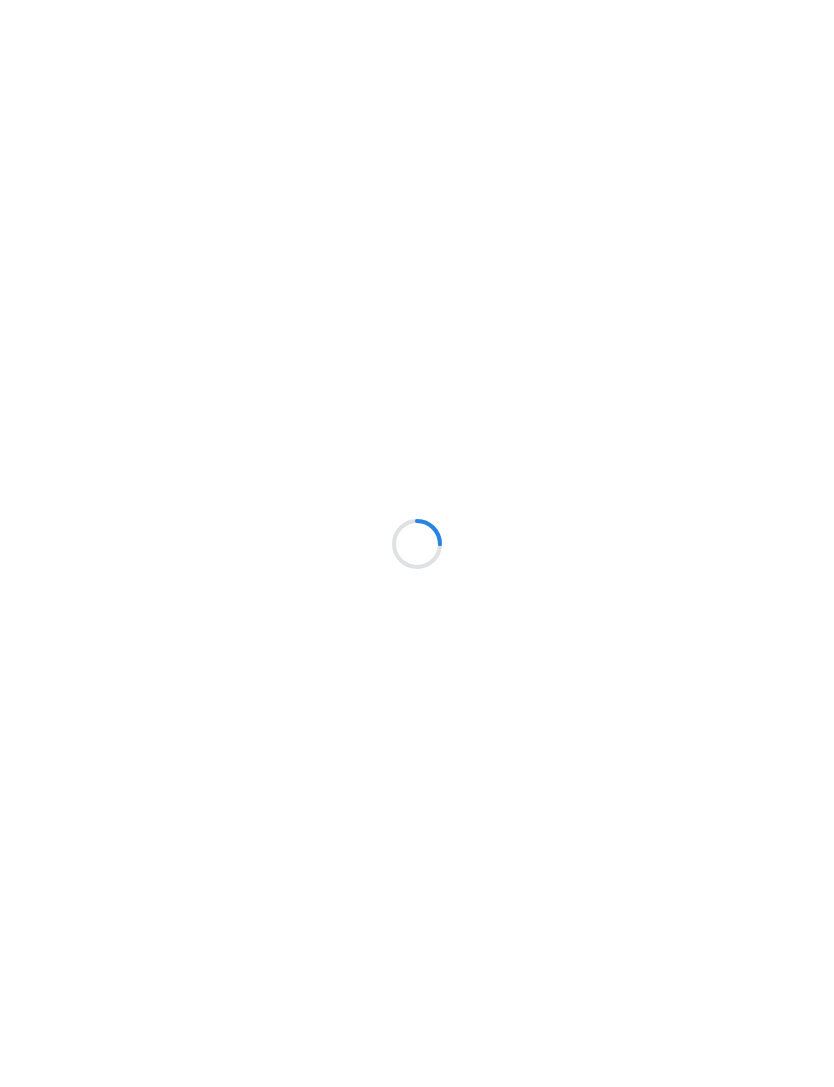 scroll, scrollTop: 0, scrollLeft: 0, axis: both 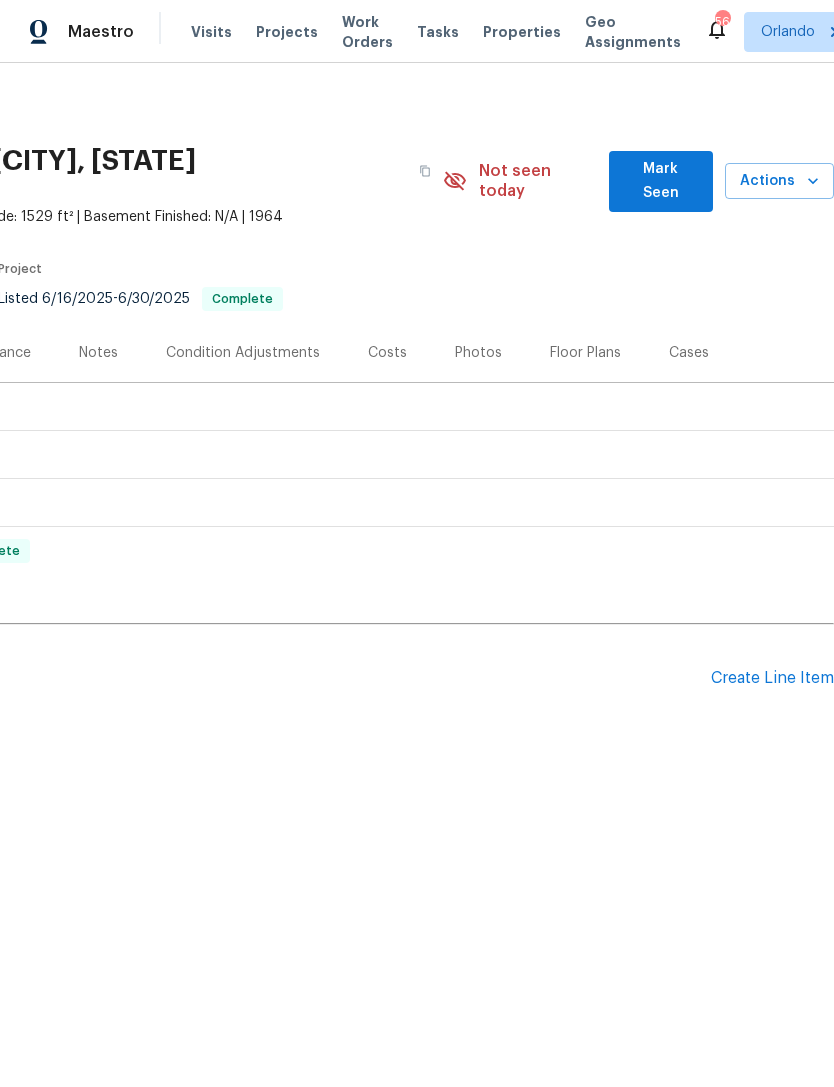 click on "Create Line Item" at bounding box center [772, 678] 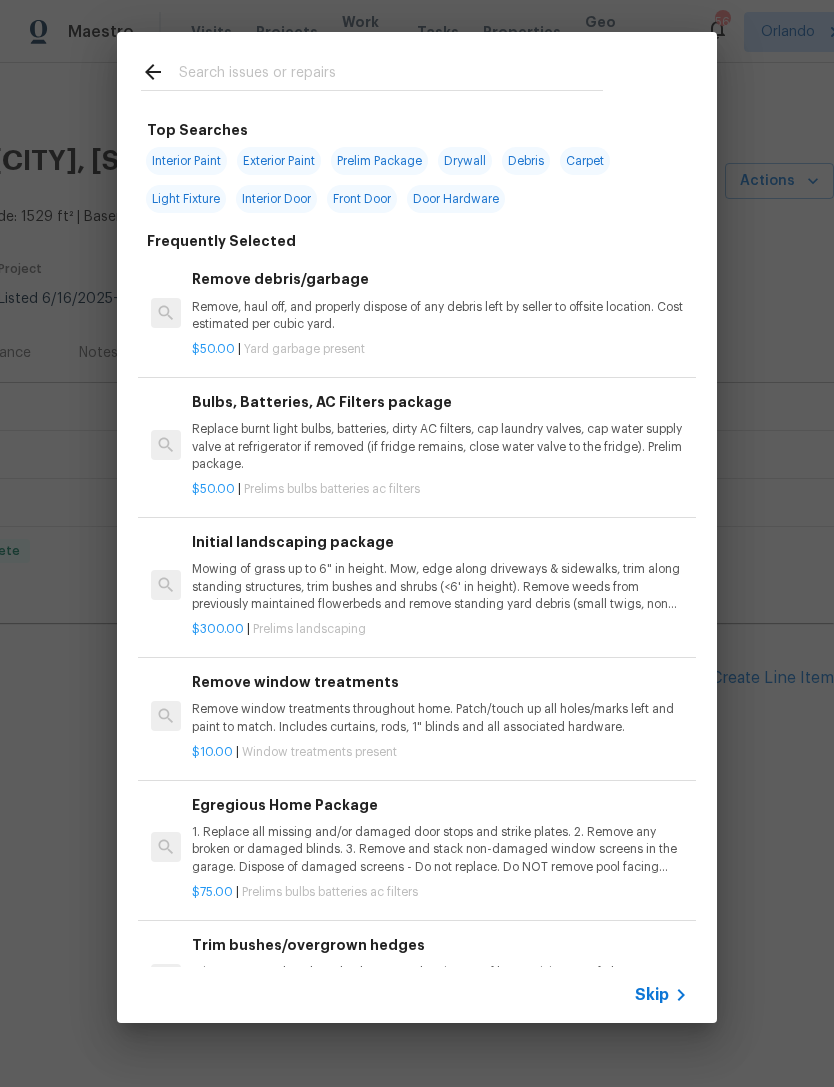 click at bounding box center (391, 75) 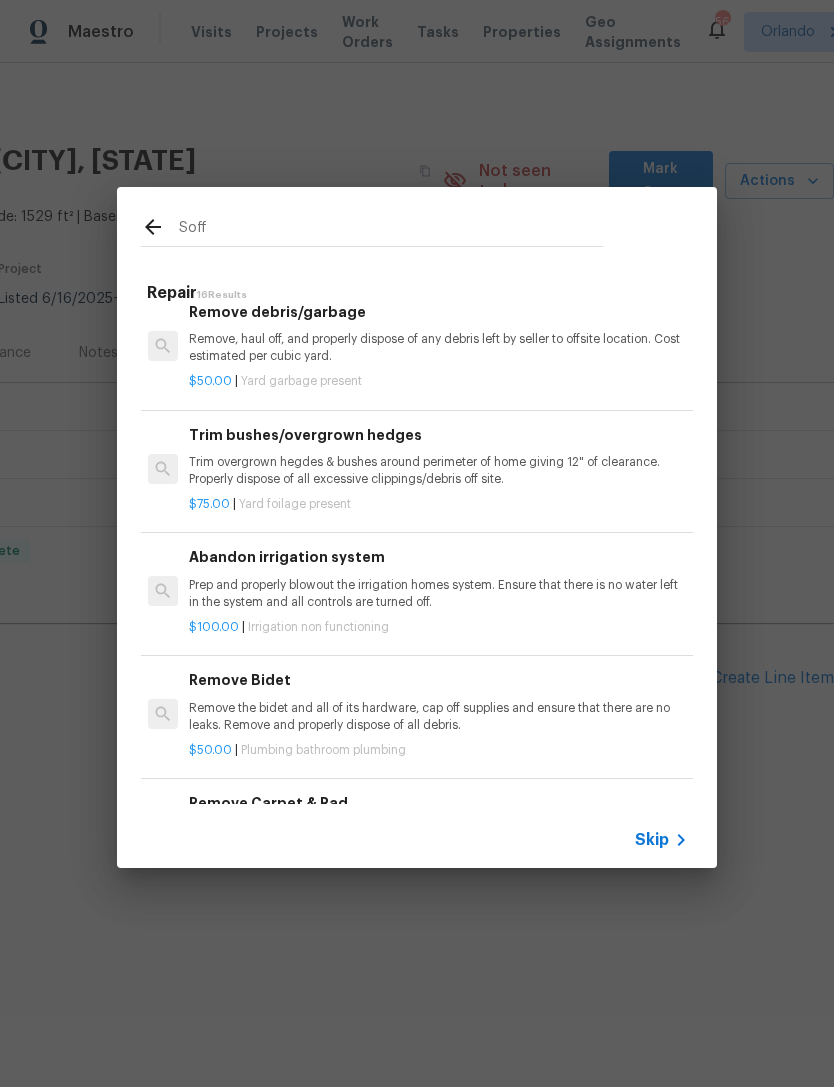 scroll, scrollTop: 422, scrollLeft: 3, axis: both 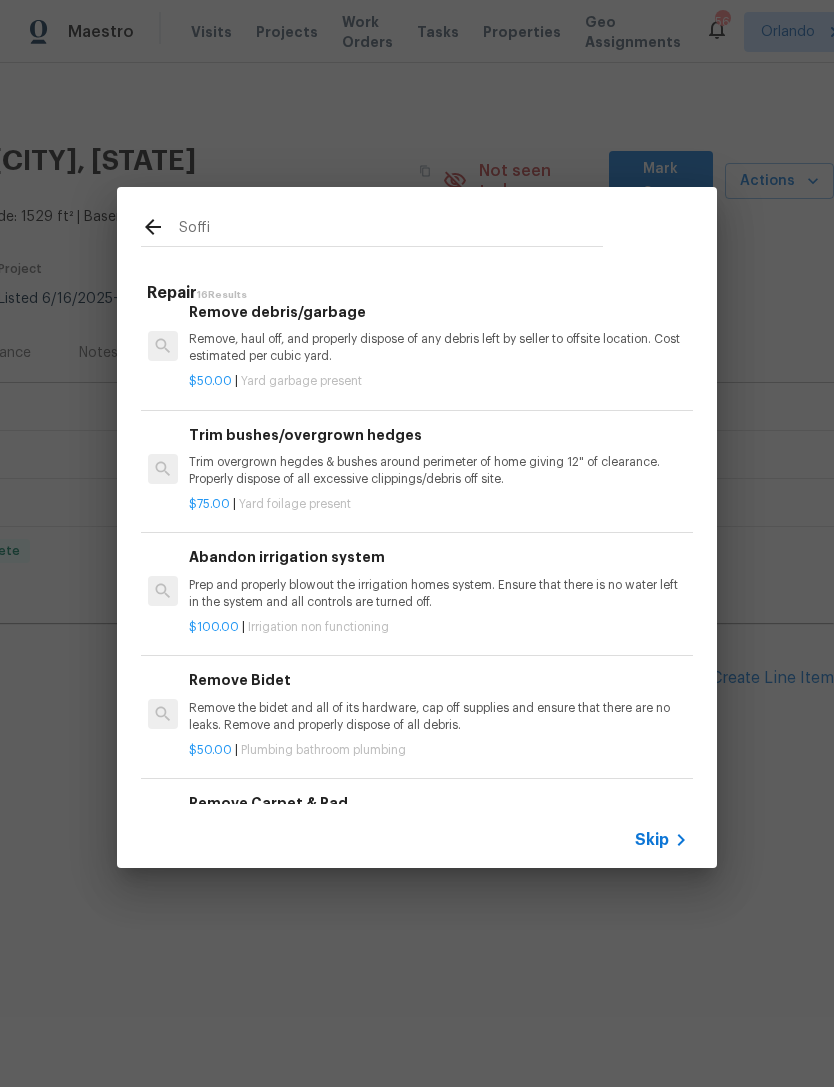 type on "Soffit" 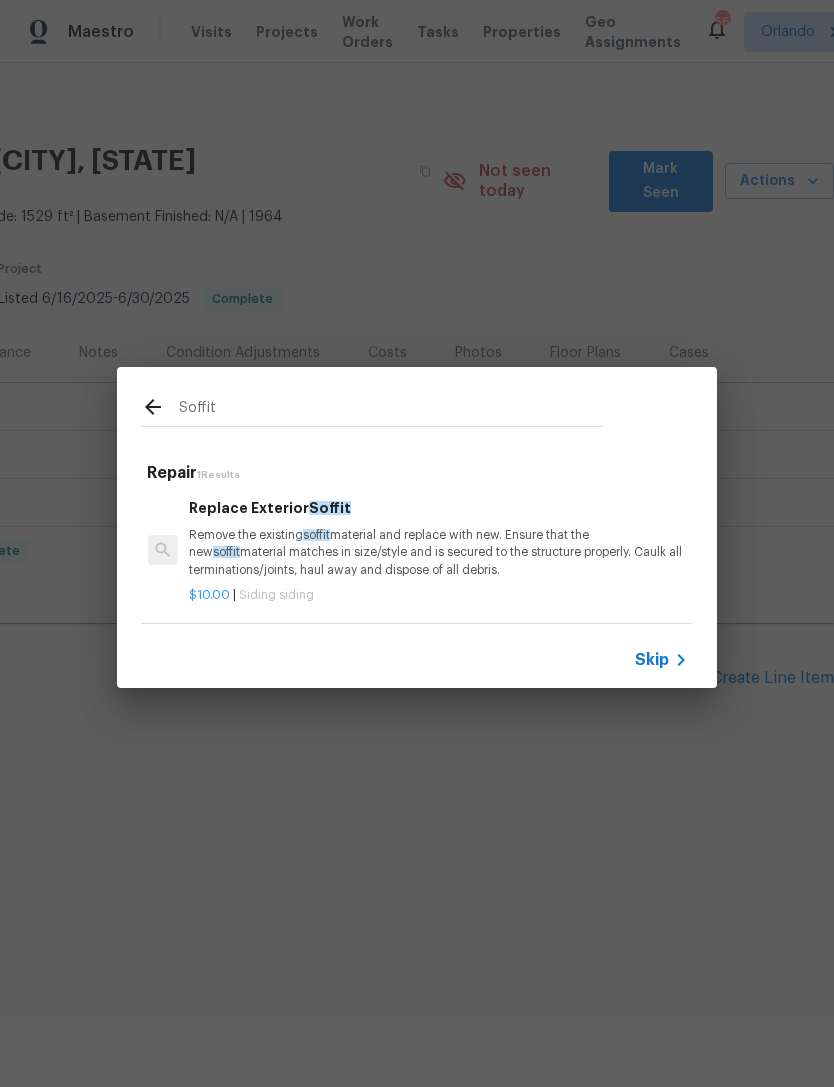 scroll, scrollTop: 3, scrollLeft: 3, axis: both 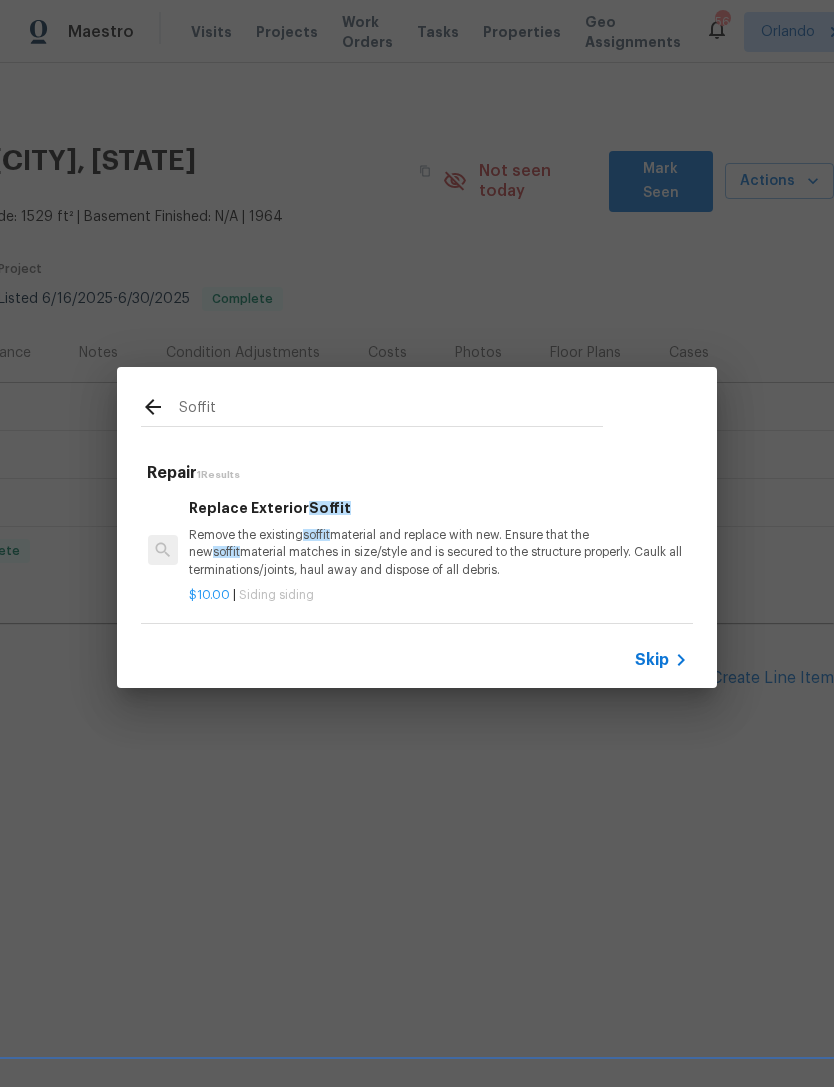 click on "Remove the existing  soffit  material and replace with new. Ensure that the new  soffit  material matches in size/style and is secured to the structure properly. Caulk all terminations/joints, haul away and dispose of all debris." at bounding box center [437, 552] 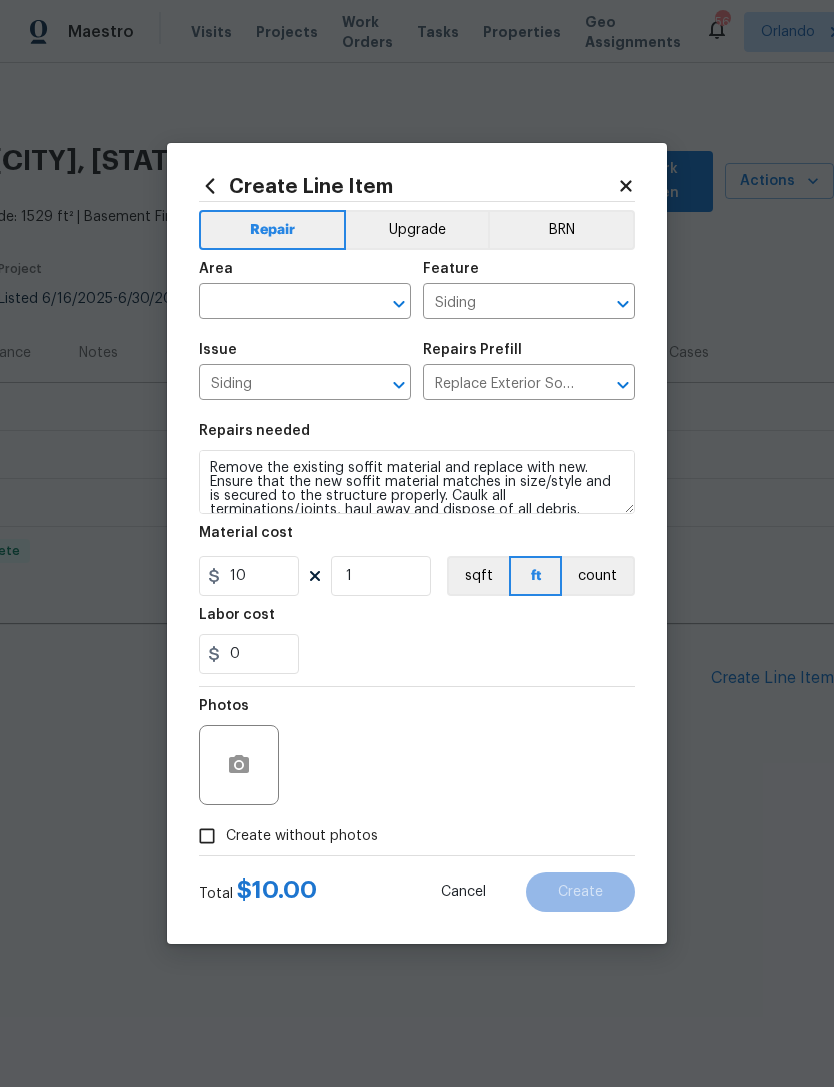 click on "Area ​" at bounding box center (305, 290) 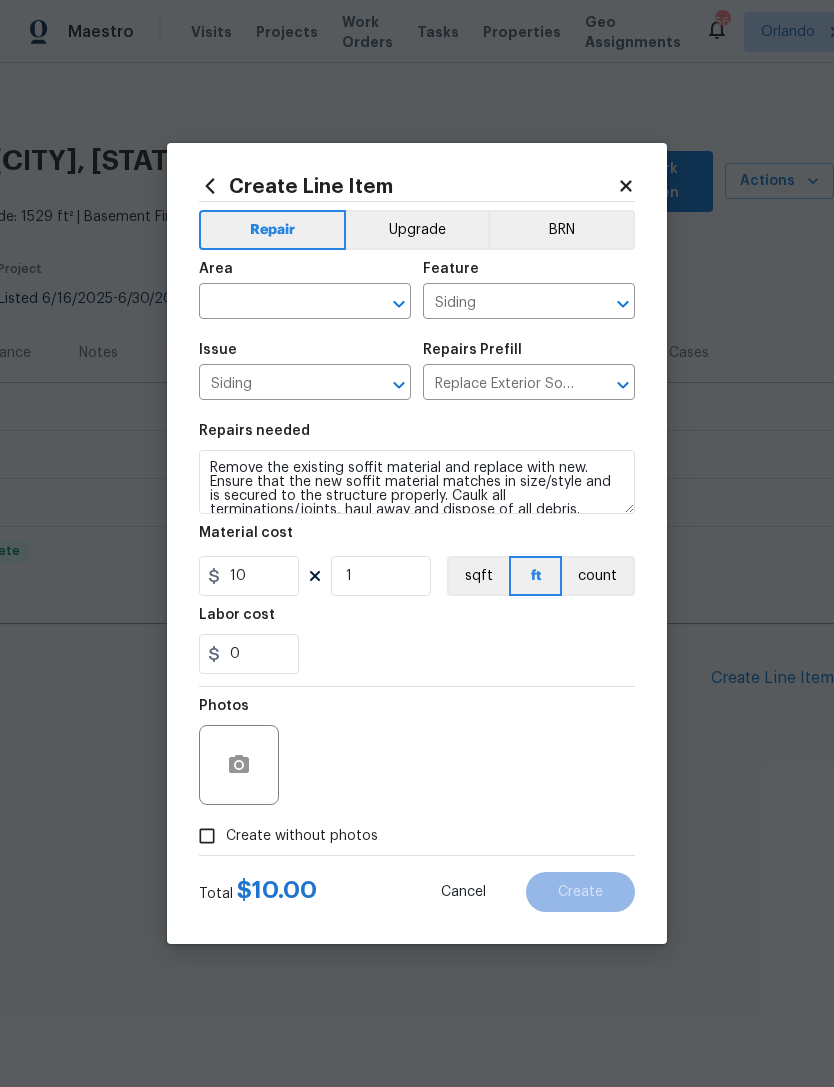 click at bounding box center (277, 303) 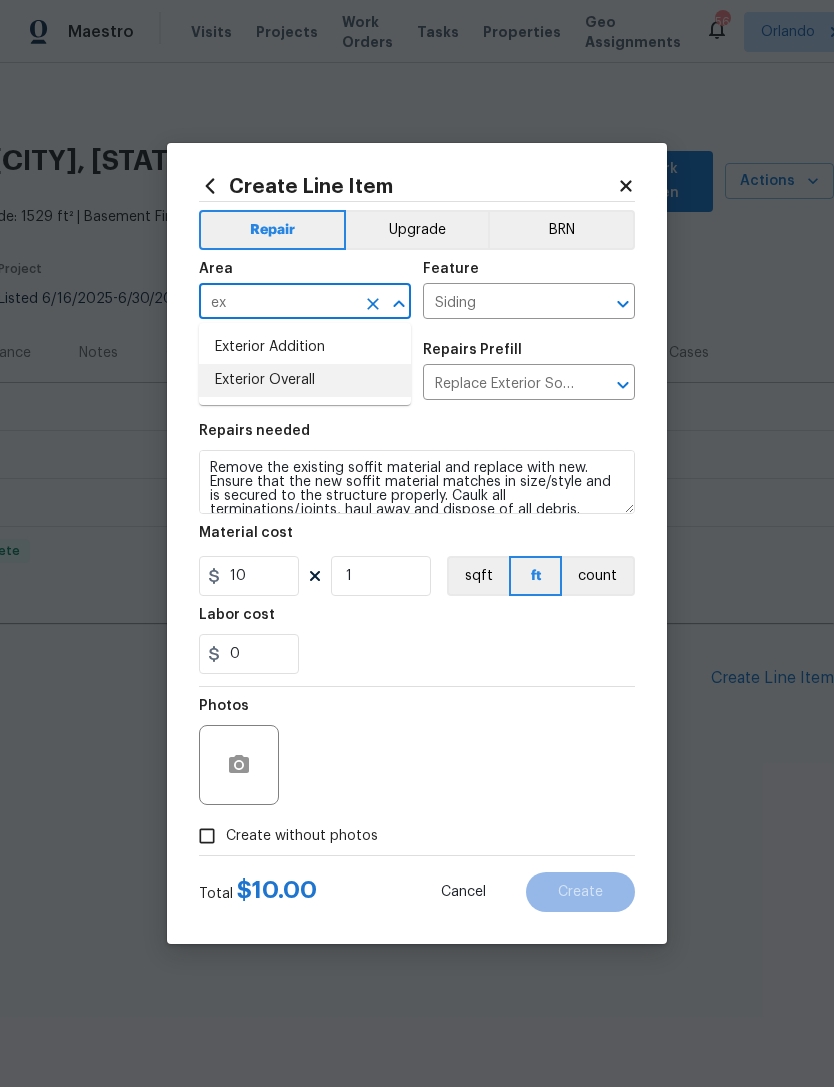click on "Exterior Overall" at bounding box center [305, 380] 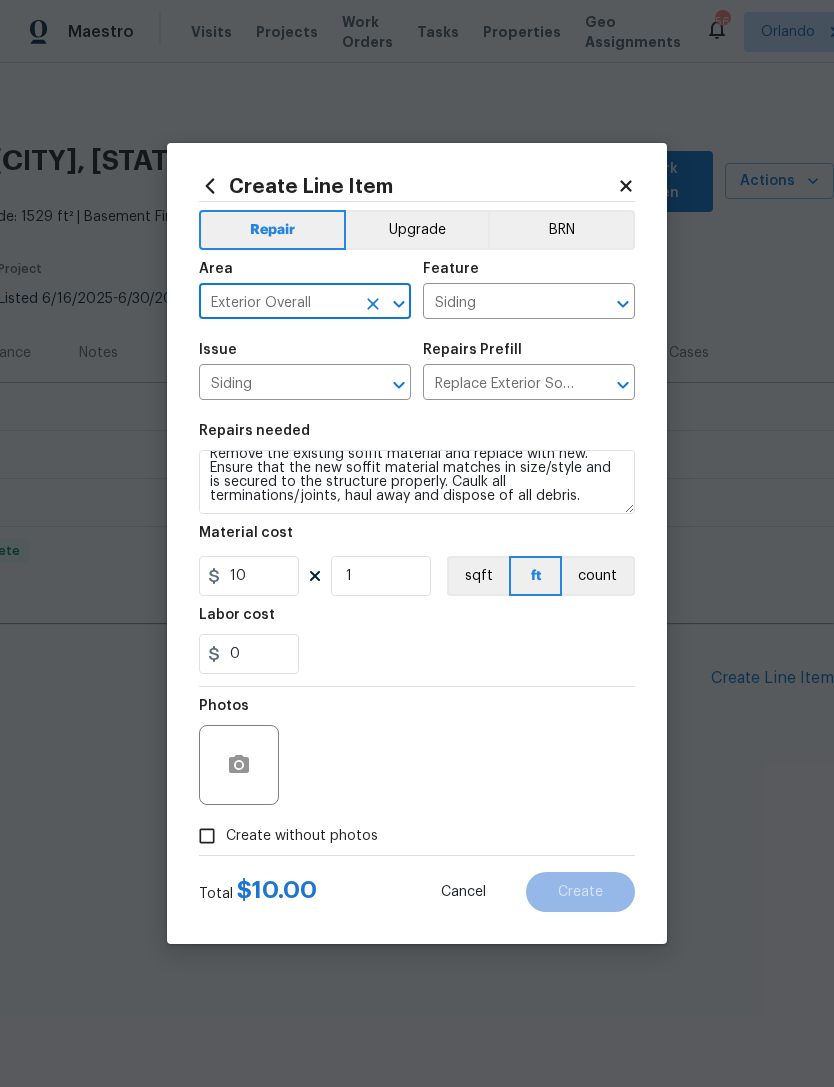 scroll, scrollTop: 14, scrollLeft: 0, axis: vertical 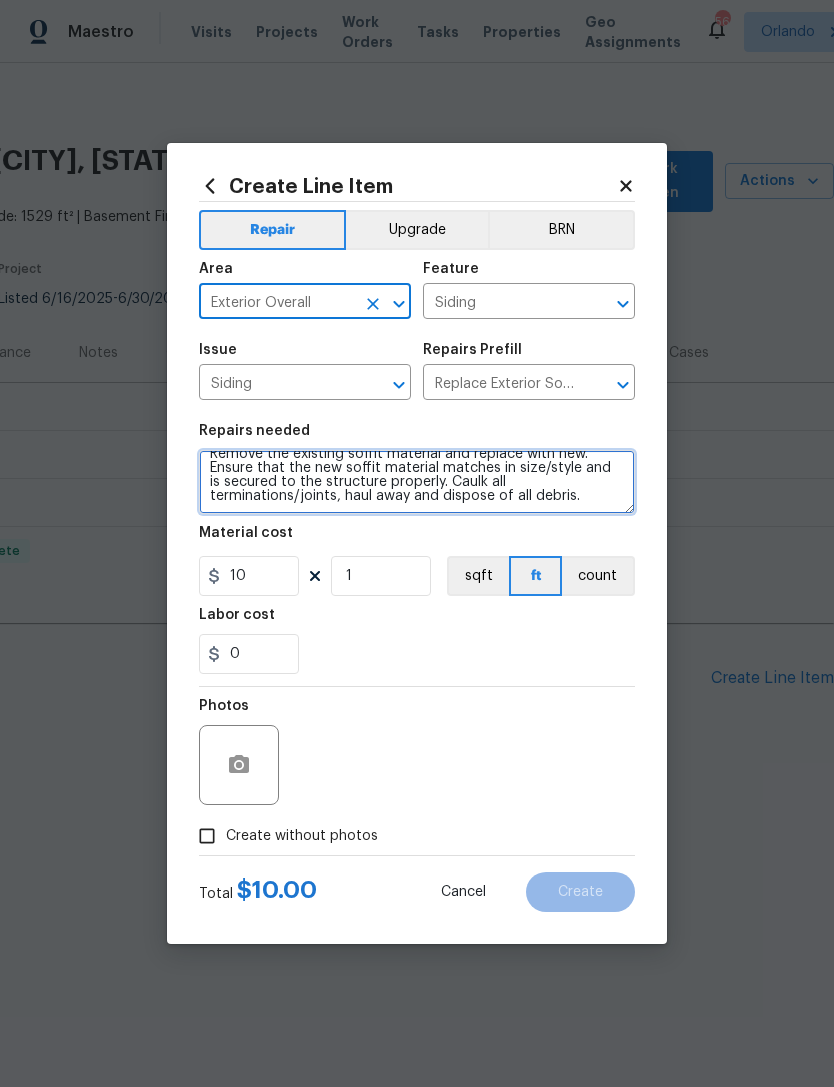 click on "Remove the existing soffit material and replace with new. Ensure that the new soffit material matches in size/style and is secured to the structure properly. Caulk all terminations/joints, haul away and dispose of all debris." at bounding box center (417, 482) 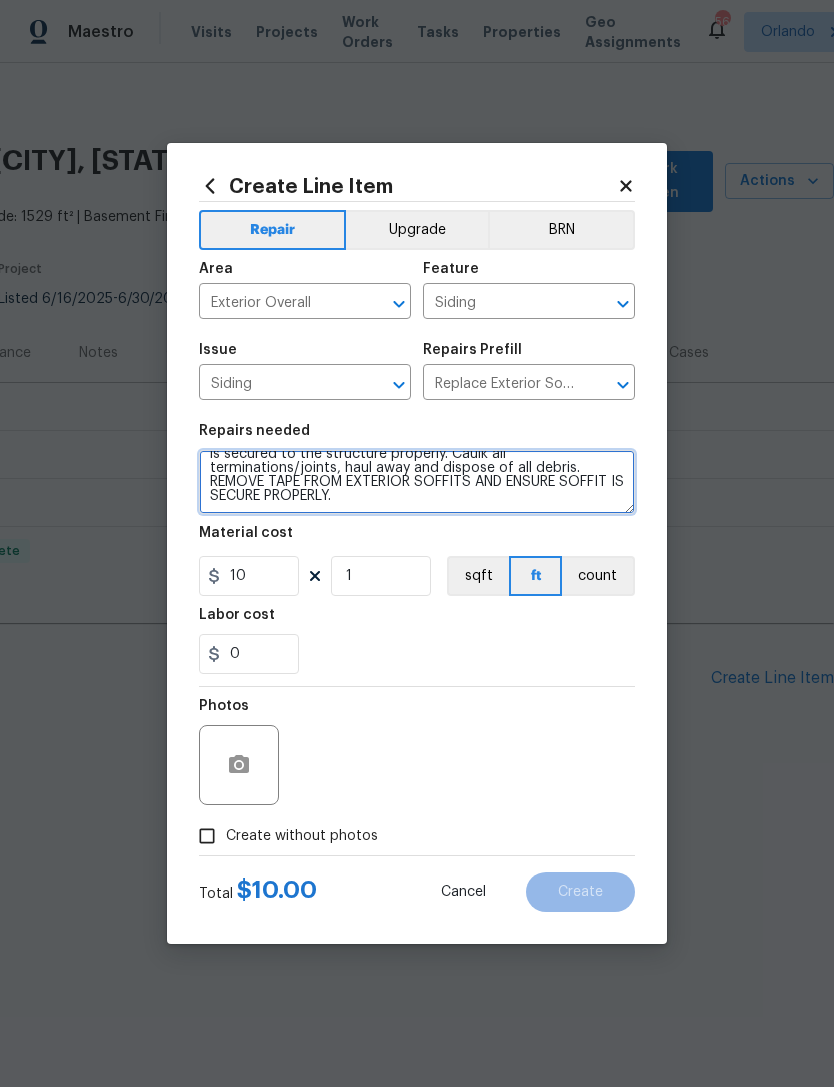 scroll, scrollTop: 42, scrollLeft: 0, axis: vertical 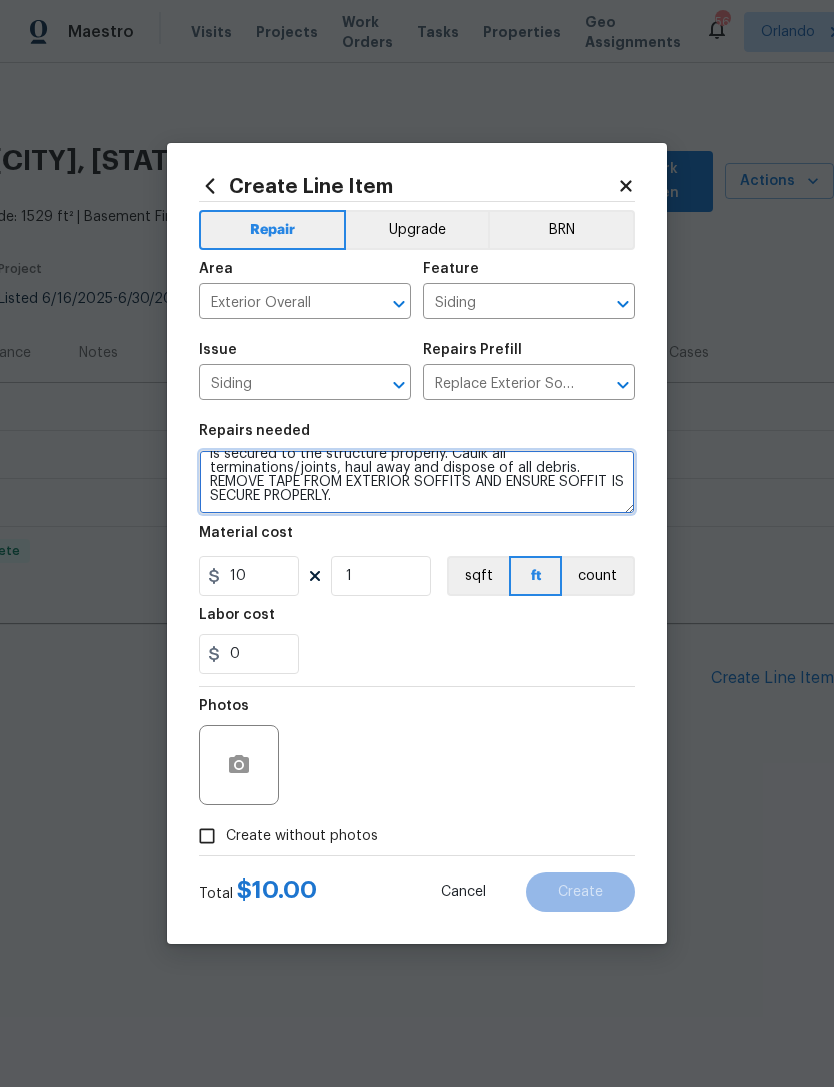 click on "Remove the existing soffit material and replace with new. Ensure that the new soffit material matches in size/style and is secured to the structure properly. Caulk all terminations/joints, haul away and dispose of all debris.
REMOVE TAPE FROM EXTERIOR SOFFITS AND ENSURE SOFFIT IS SECURE PROPERLY." at bounding box center (417, 482) 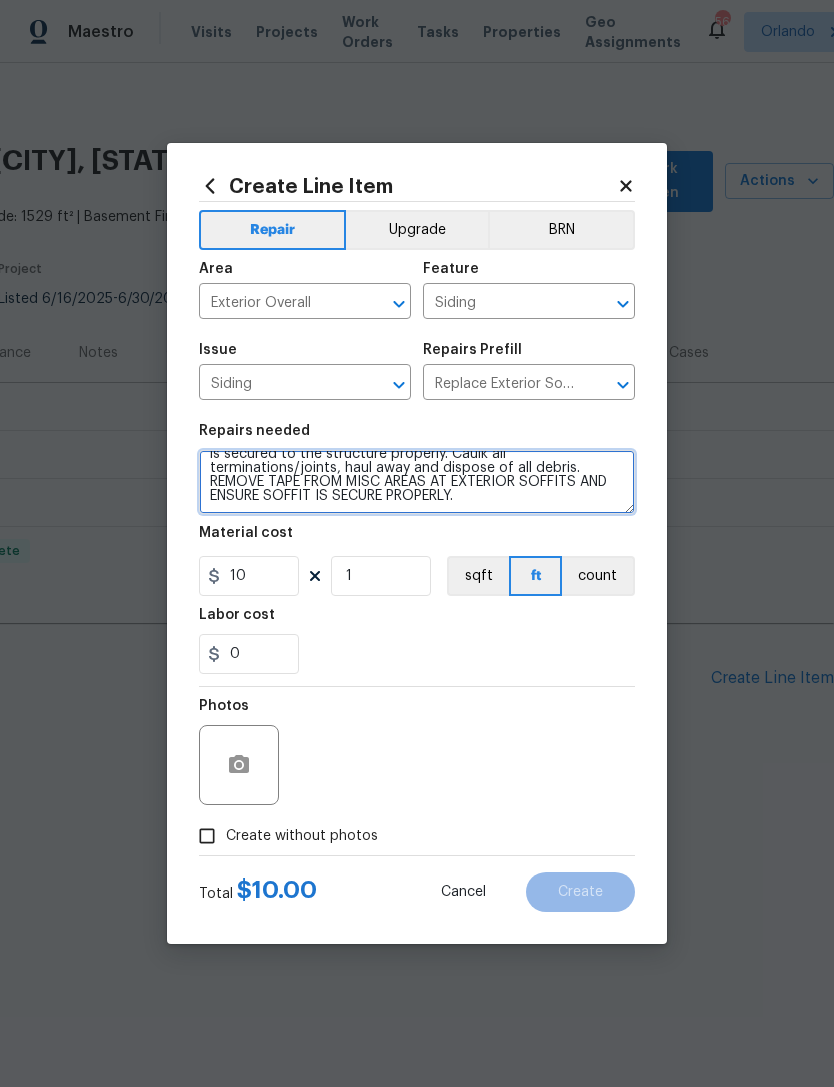 type on "Remove the existing soffit material and replace with new. Ensure that the new soffit material matches in size/style and is secured to the structure properly. Caulk all terminations/joints, haul away and dispose of all debris.
REMOVE TAPE FROM MISC AREAS AT EXTERIOR SOFFITS AND ENSURE SOFFIT IS SECURE PROPERLY." 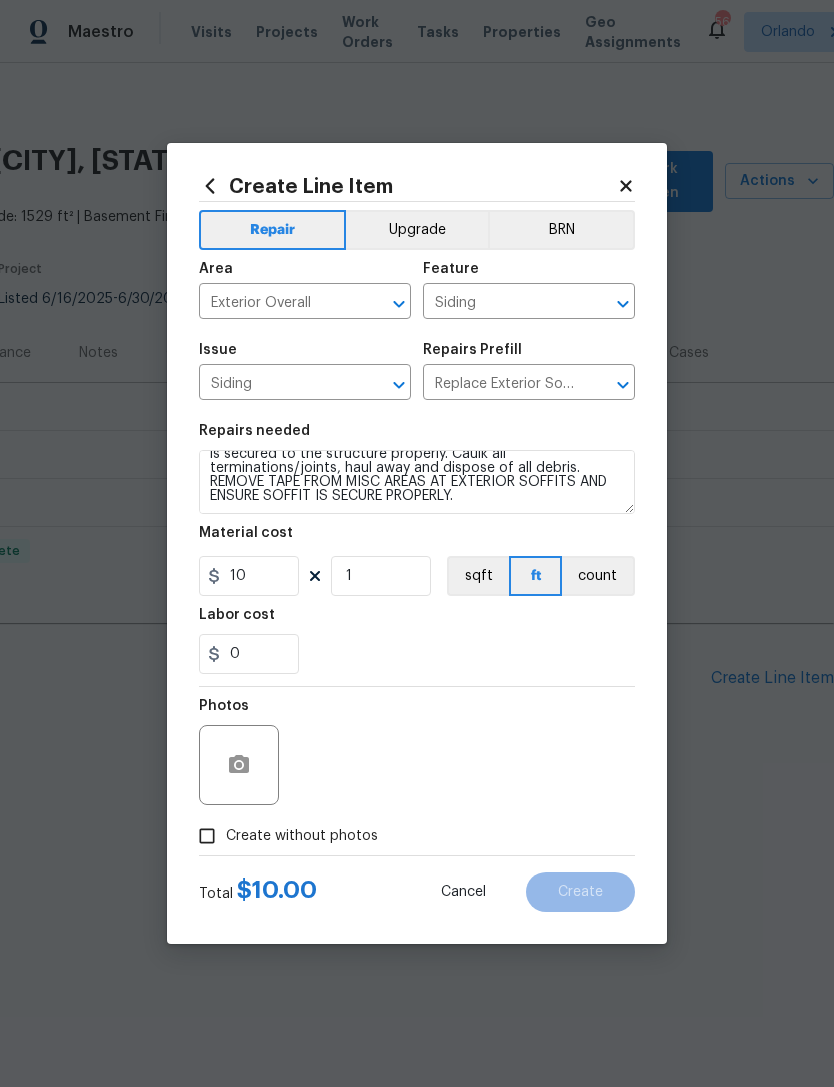 click on "0" at bounding box center (417, 654) 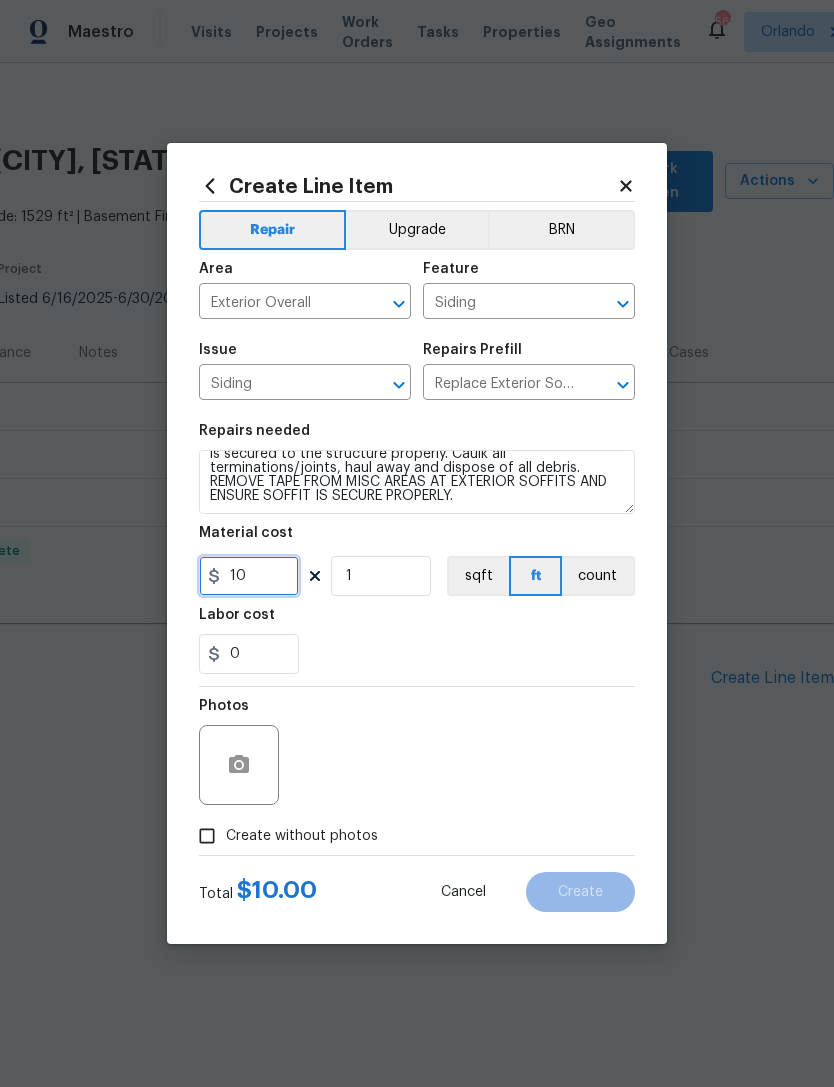 click on "10" at bounding box center [249, 576] 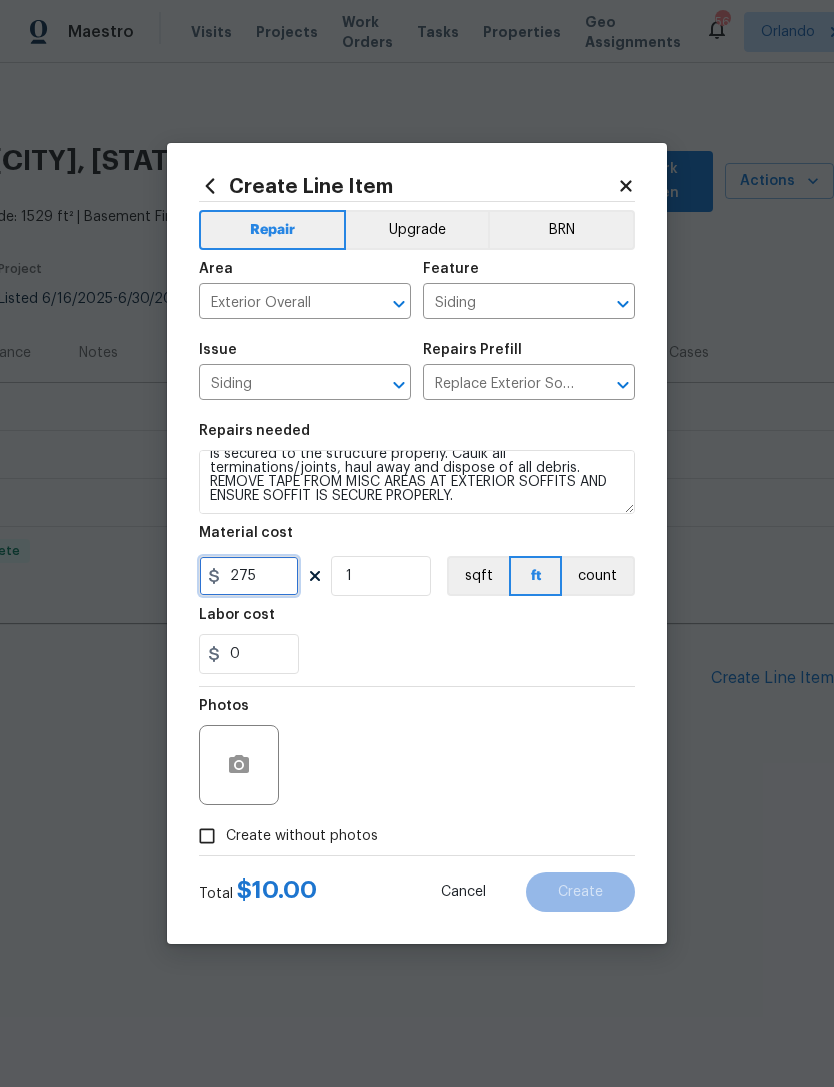 type on "275" 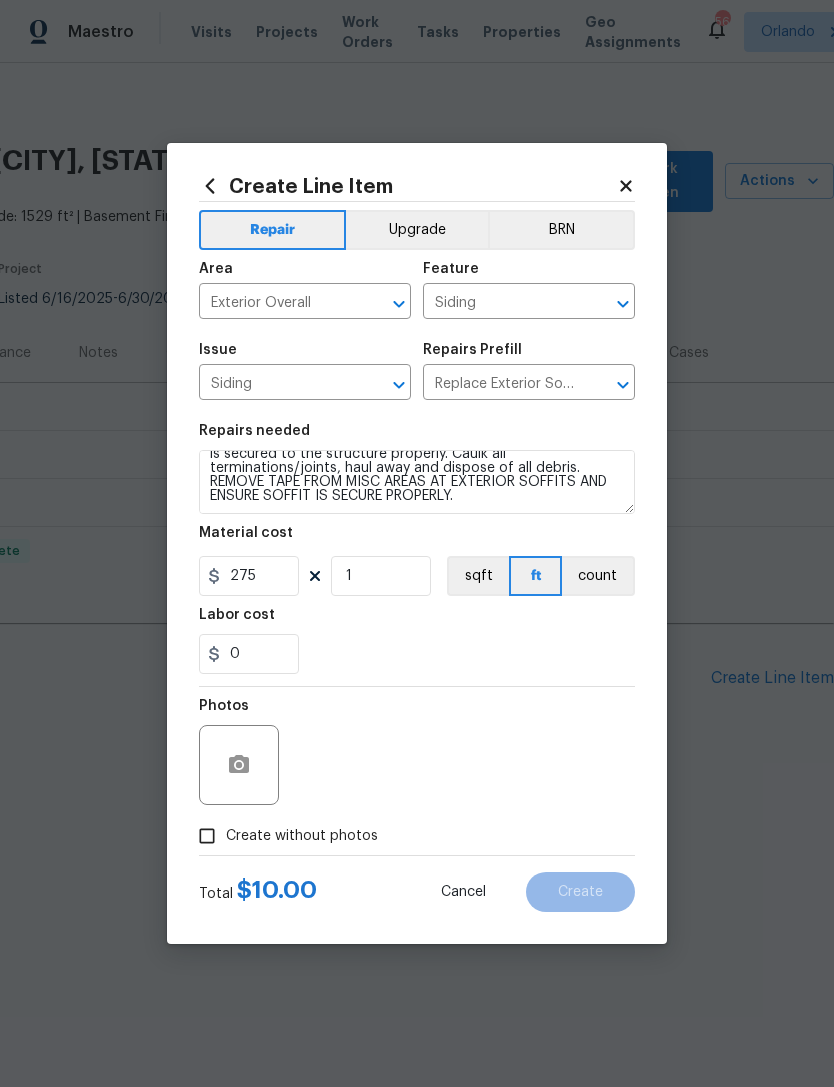 click on "Photos" at bounding box center [417, 752] 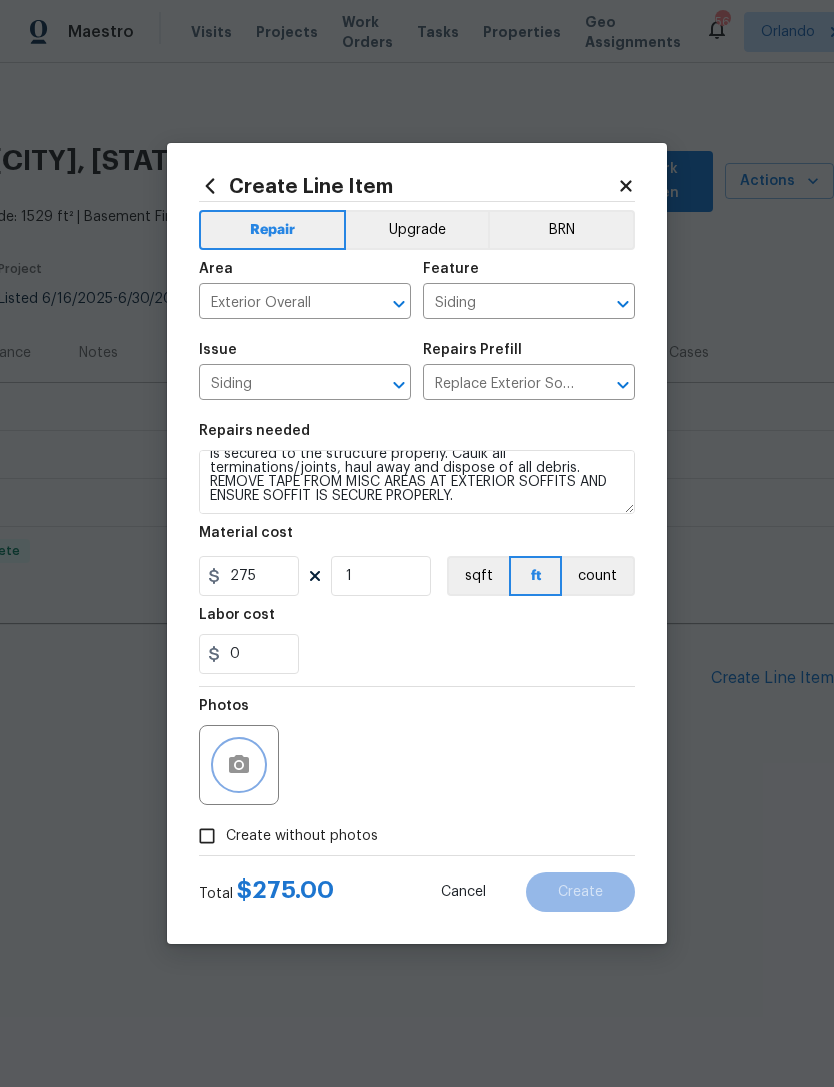 click 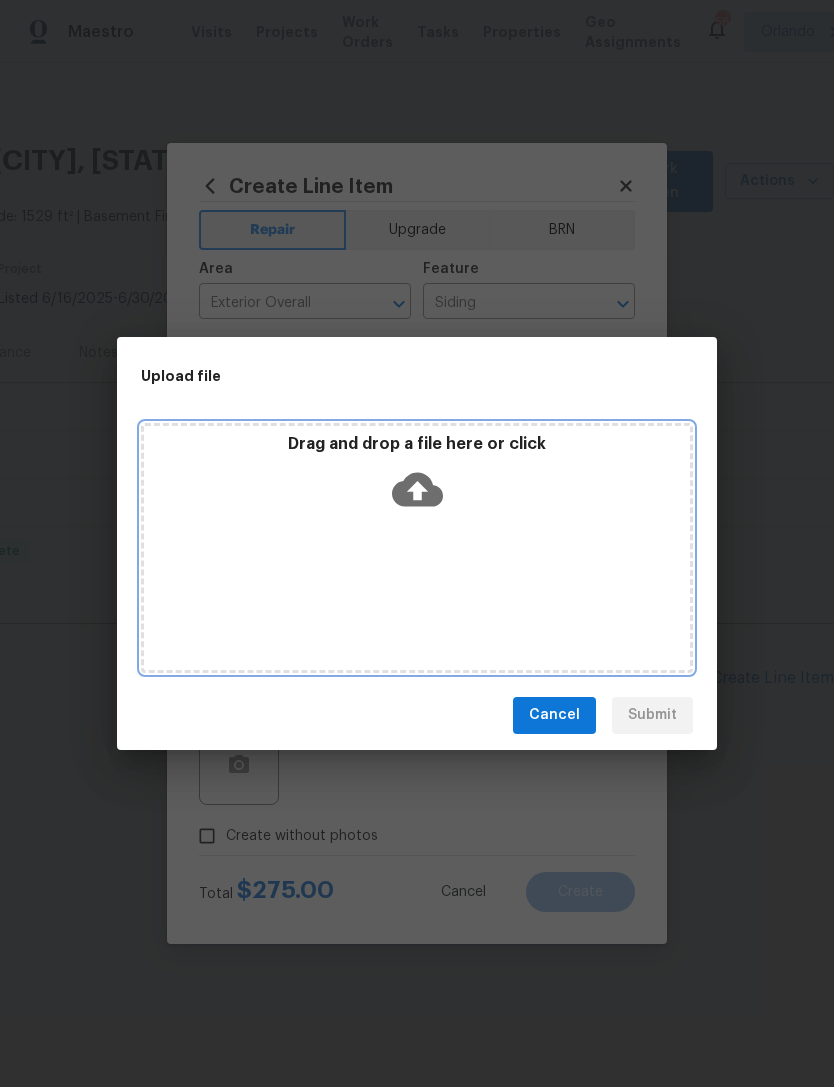 click on "Drag and drop a file here or click" at bounding box center (417, 548) 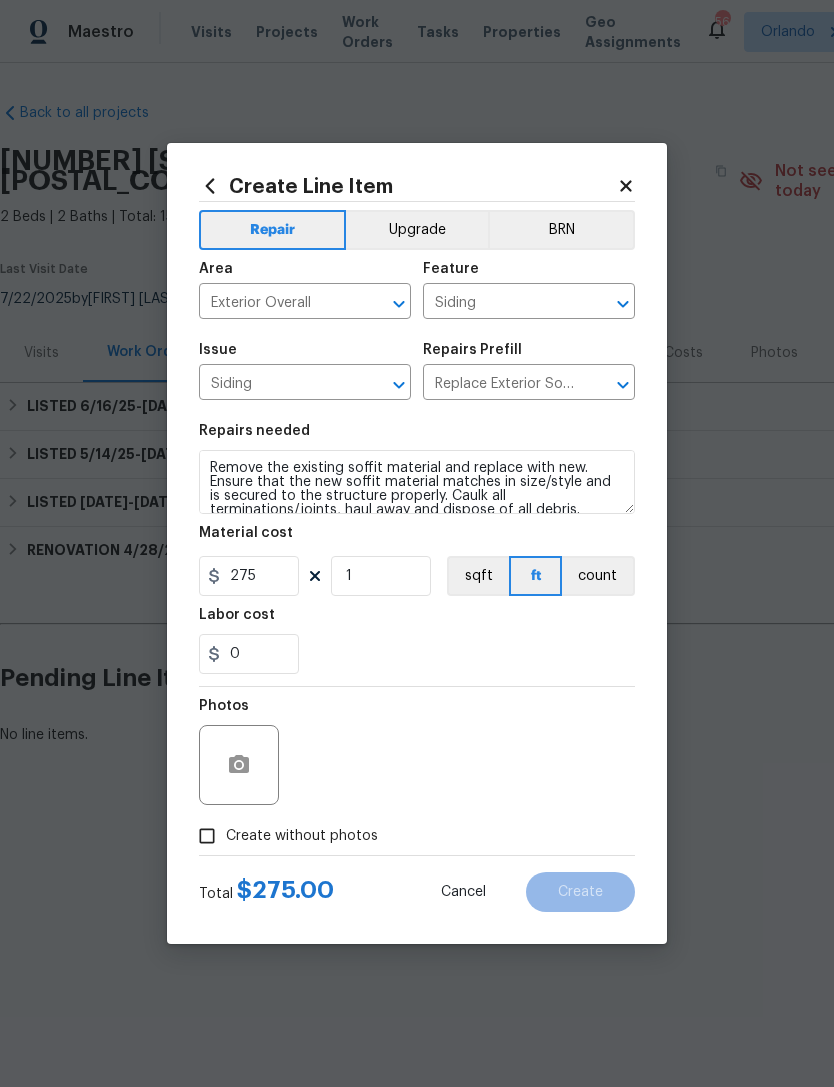 scroll, scrollTop: 0, scrollLeft: 0, axis: both 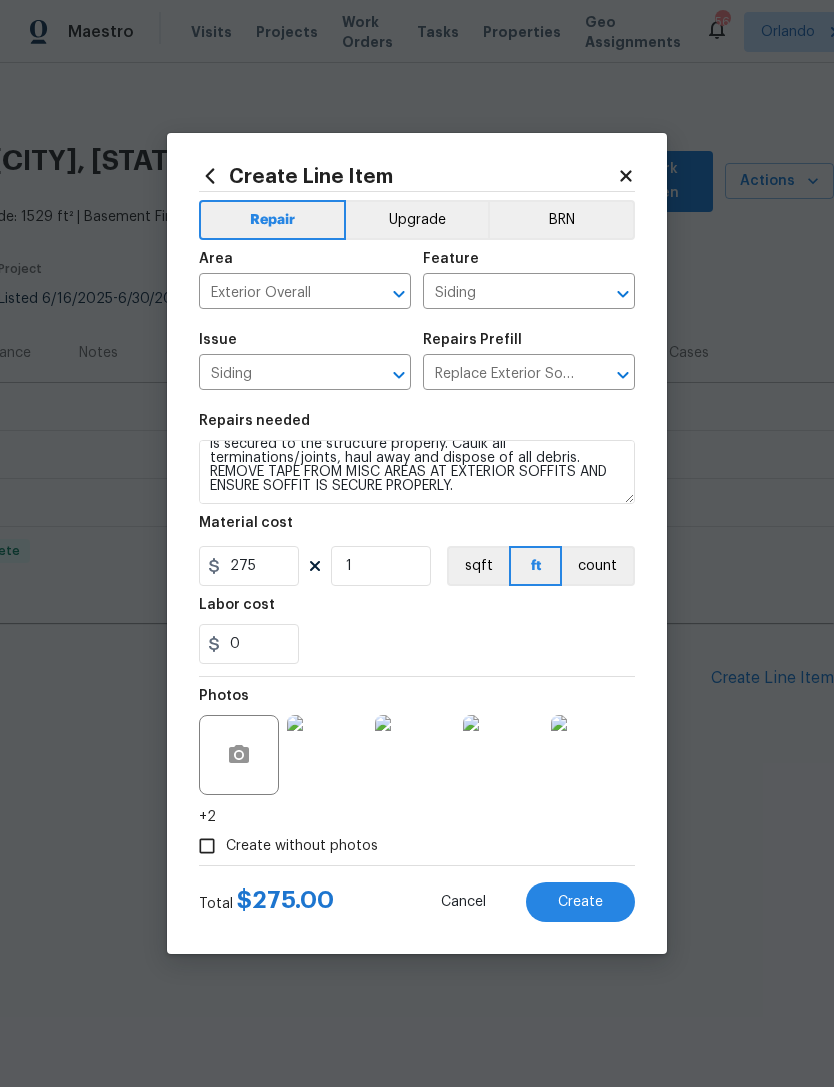 click on "Create" at bounding box center (580, 902) 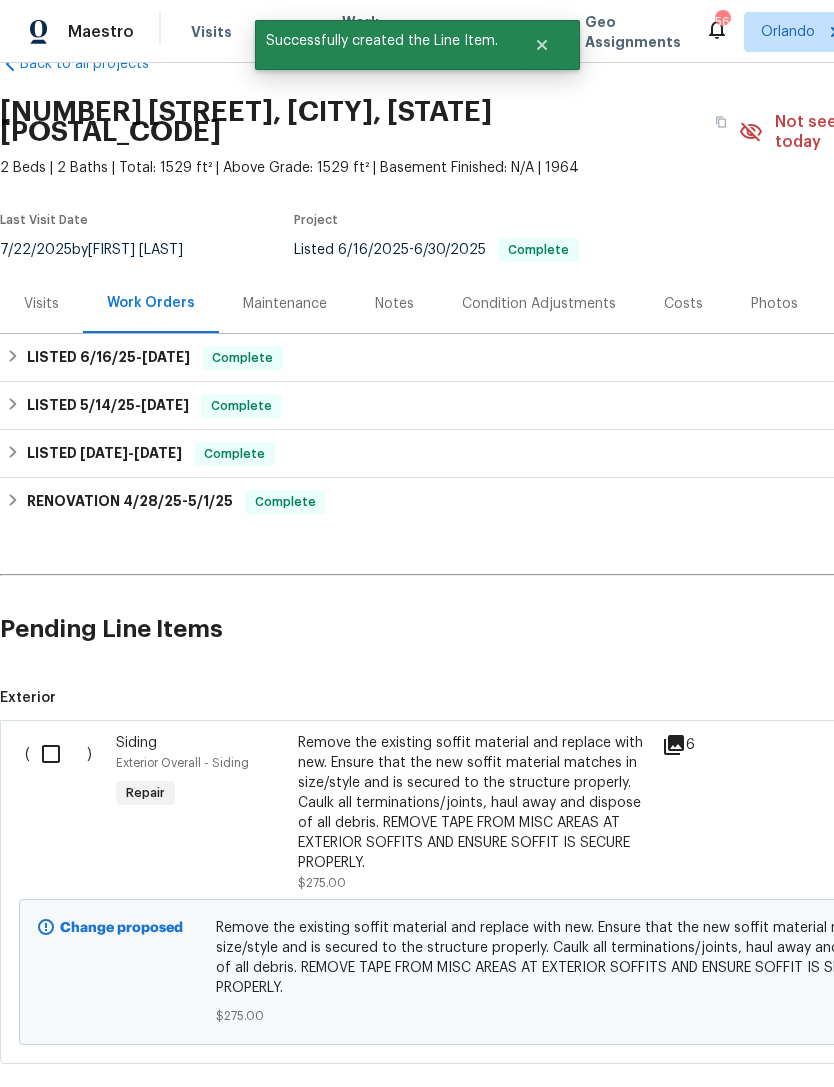 scroll, scrollTop: 49, scrollLeft: 0, axis: vertical 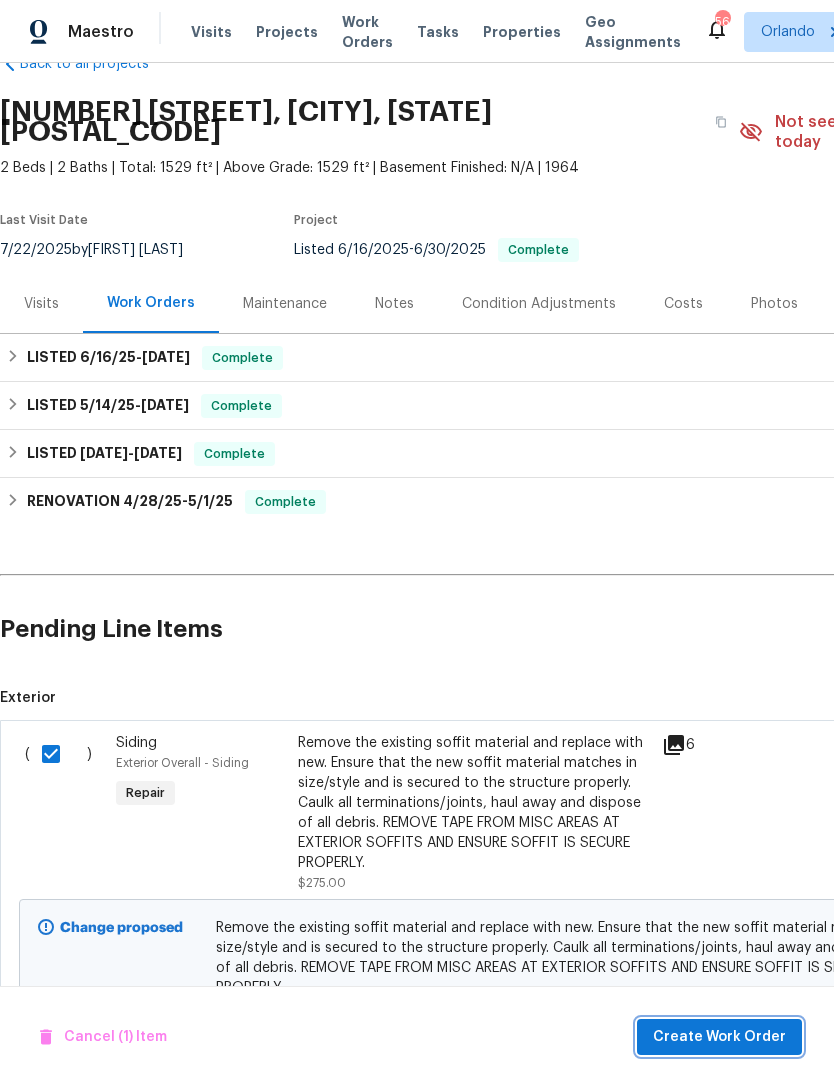 click on "Create Work Order" at bounding box center (719, 1037) 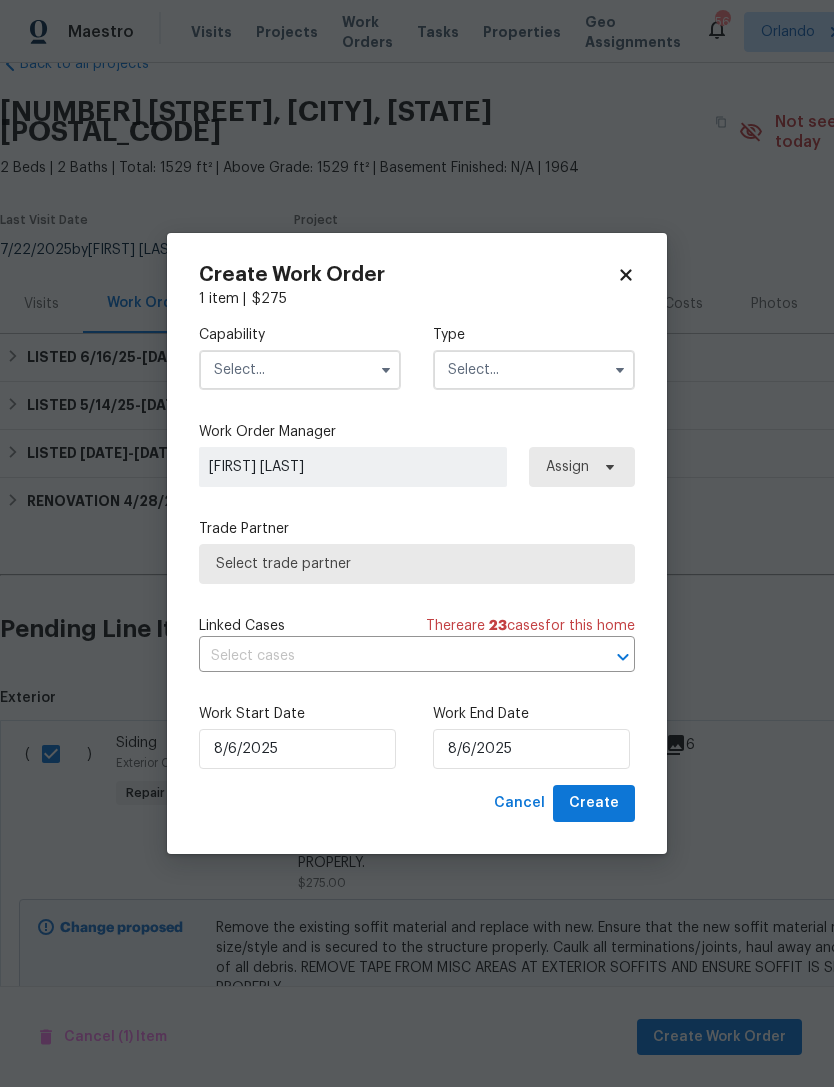 click at bounding box center [300, 370] 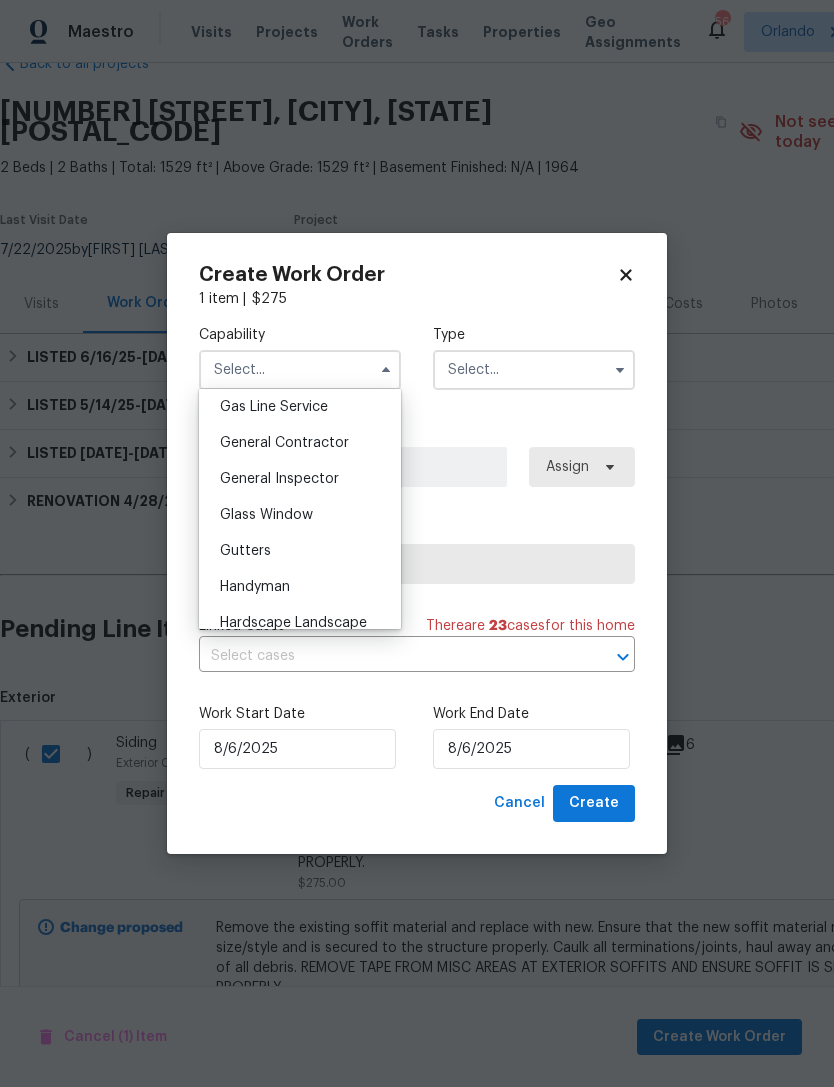 scroll, scrollTop: 933, scrollLeft: 0, axis: vertical 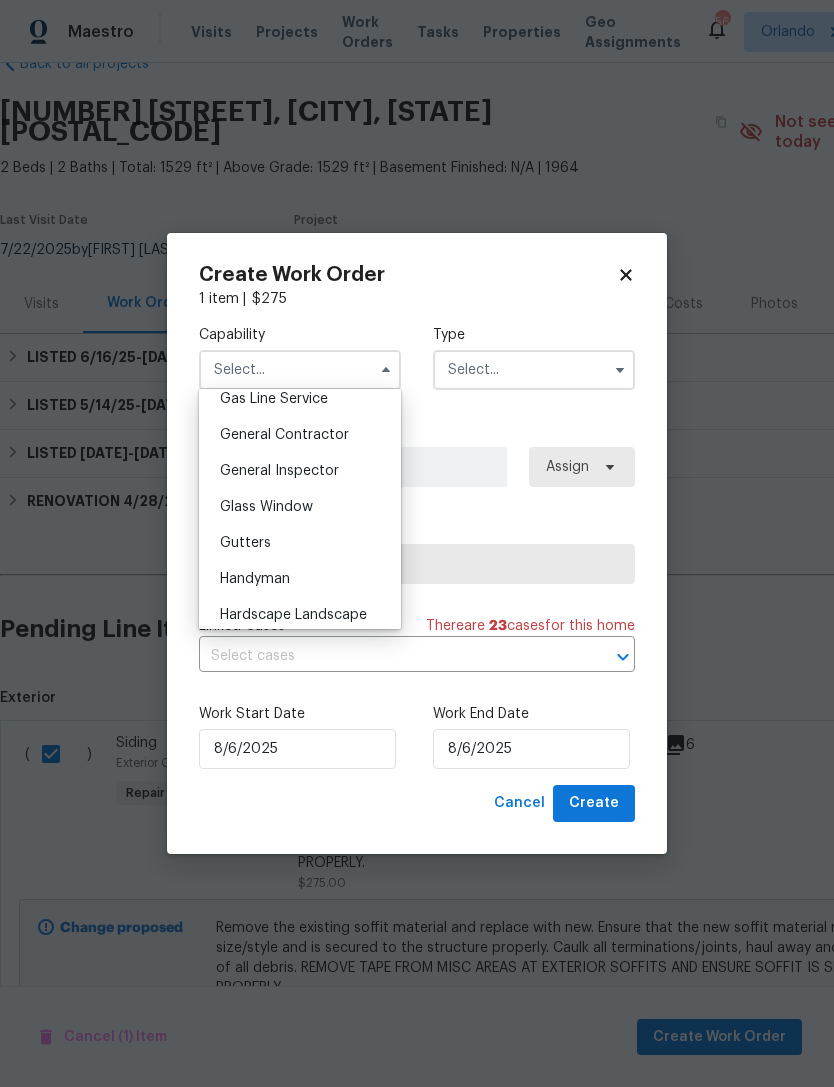 click on "General Contractor" at bounding box center (300, 435) 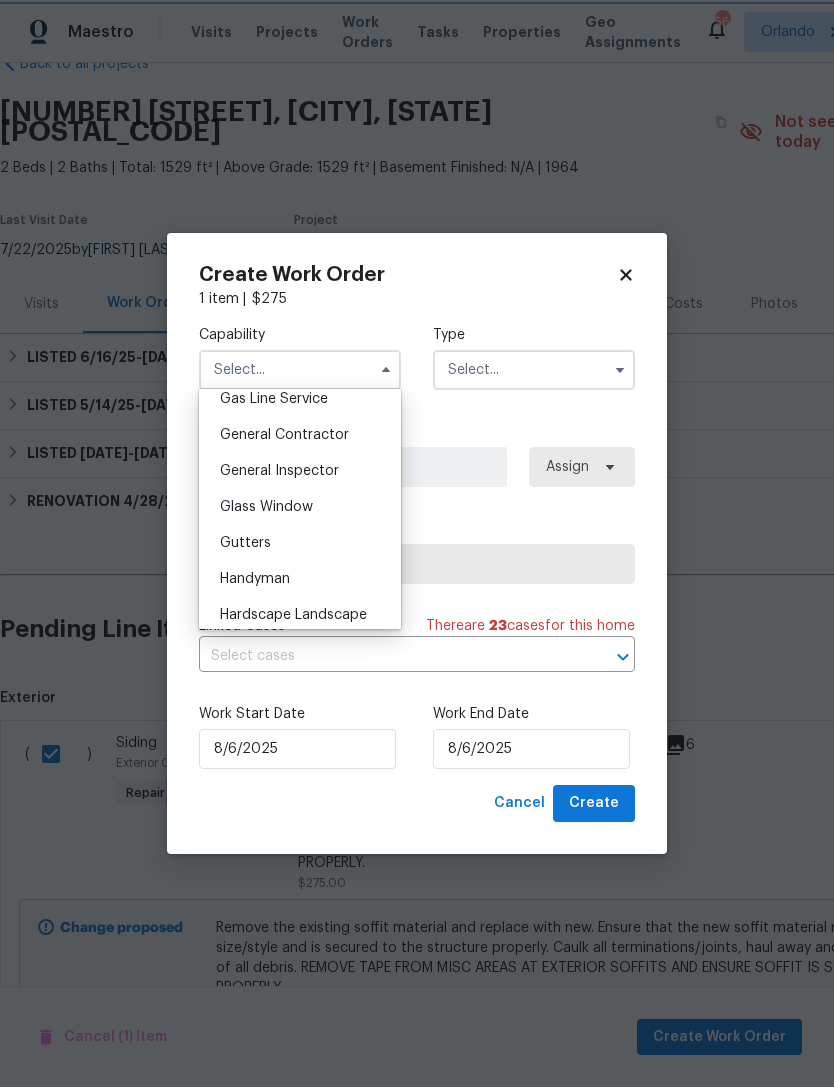 type on "General Contractor" 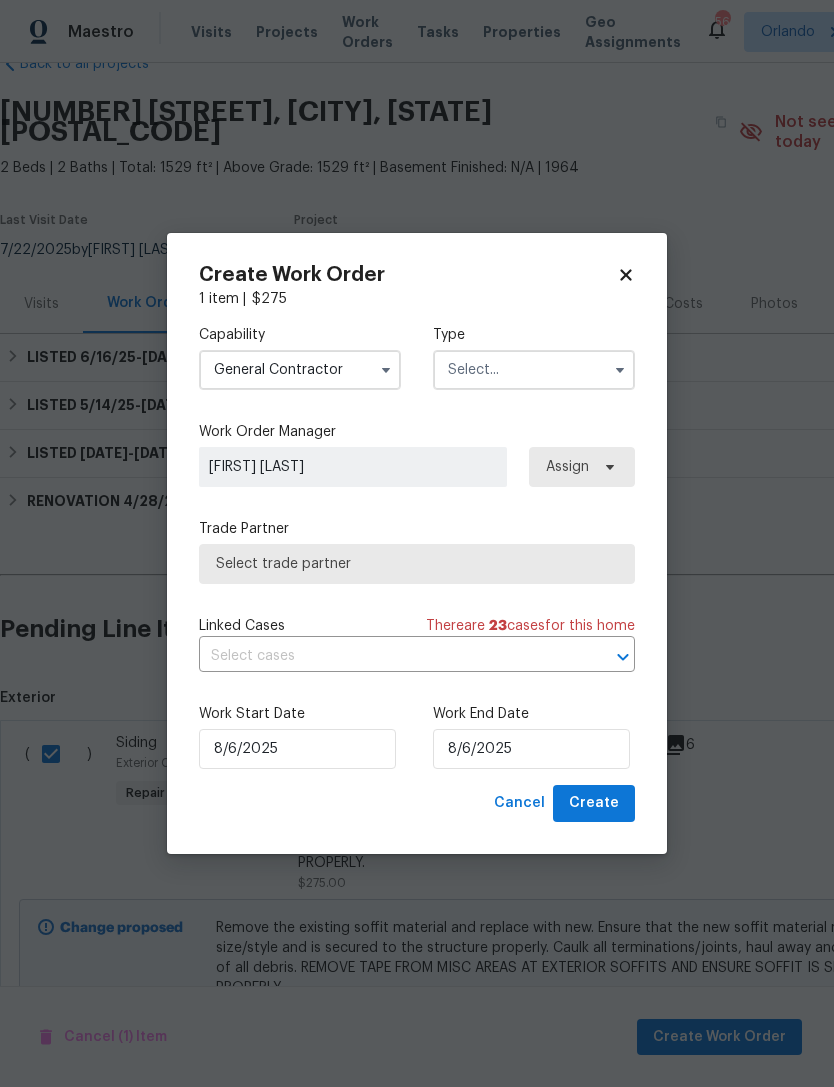 click at bounding box center [534, 370] 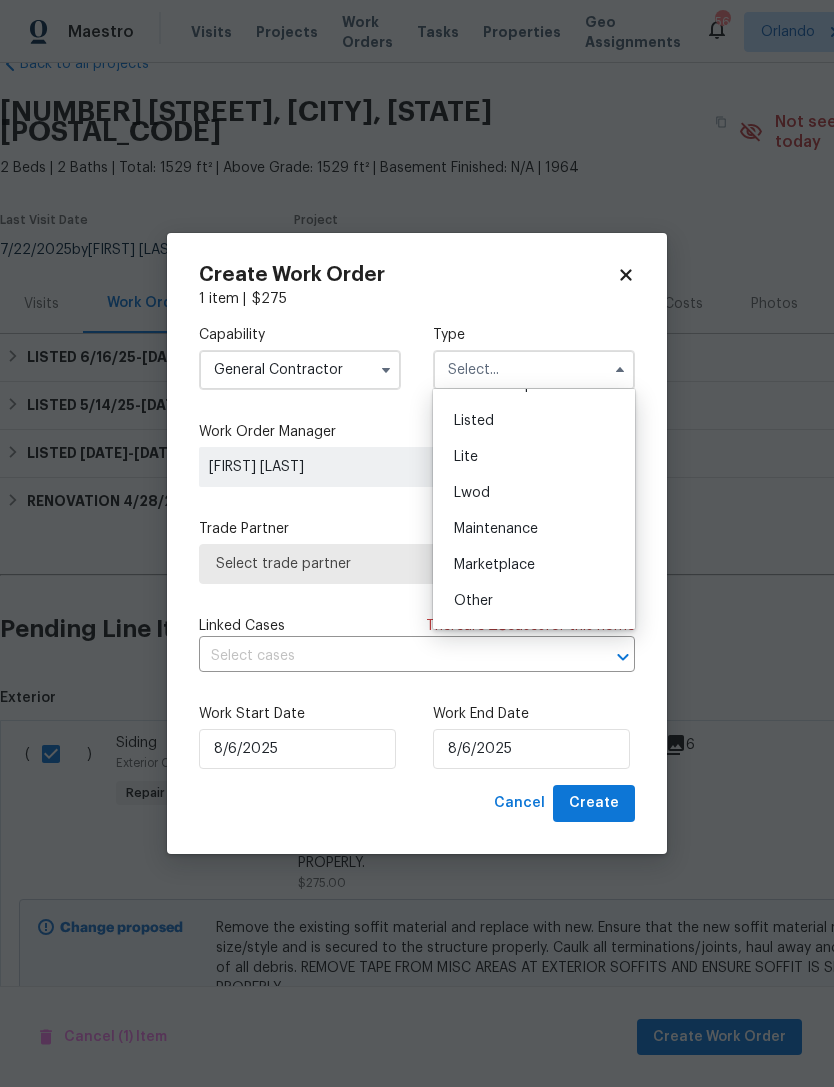 scroll, scrollTop: 206, scrollLeft: 0, axis: vertical 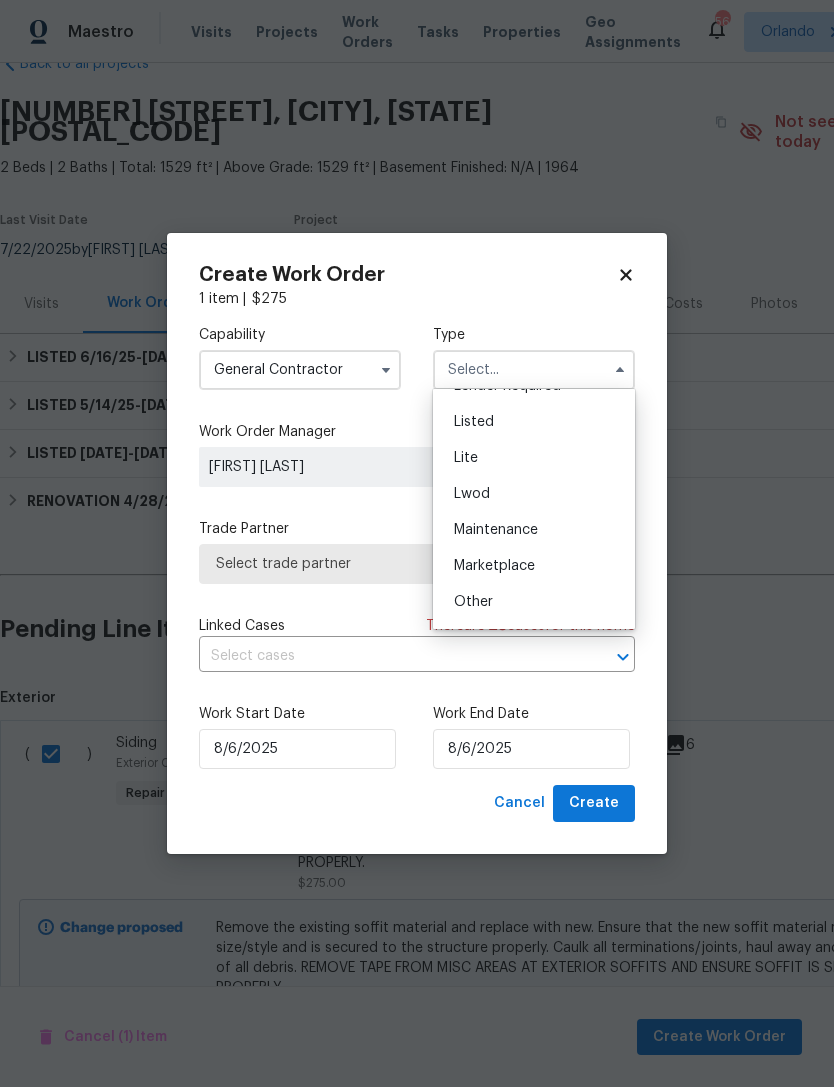 click on "Listed" at bounding box center [534, 422] 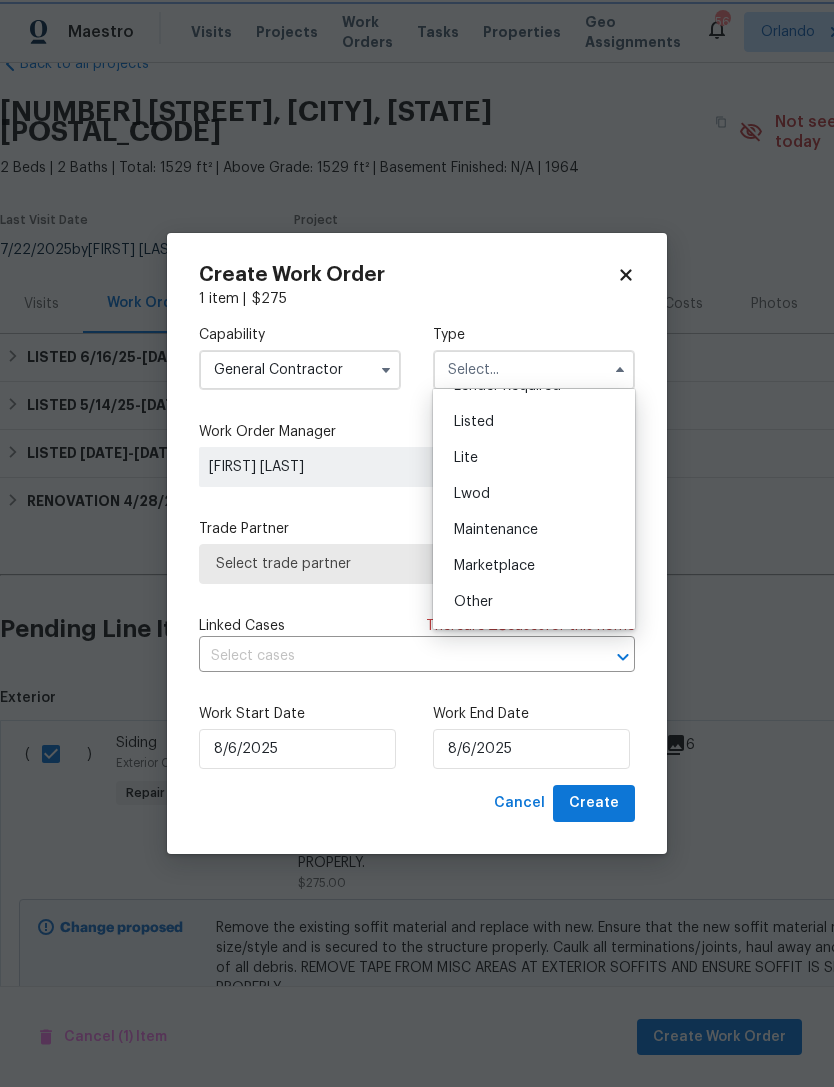 type on "Listed" 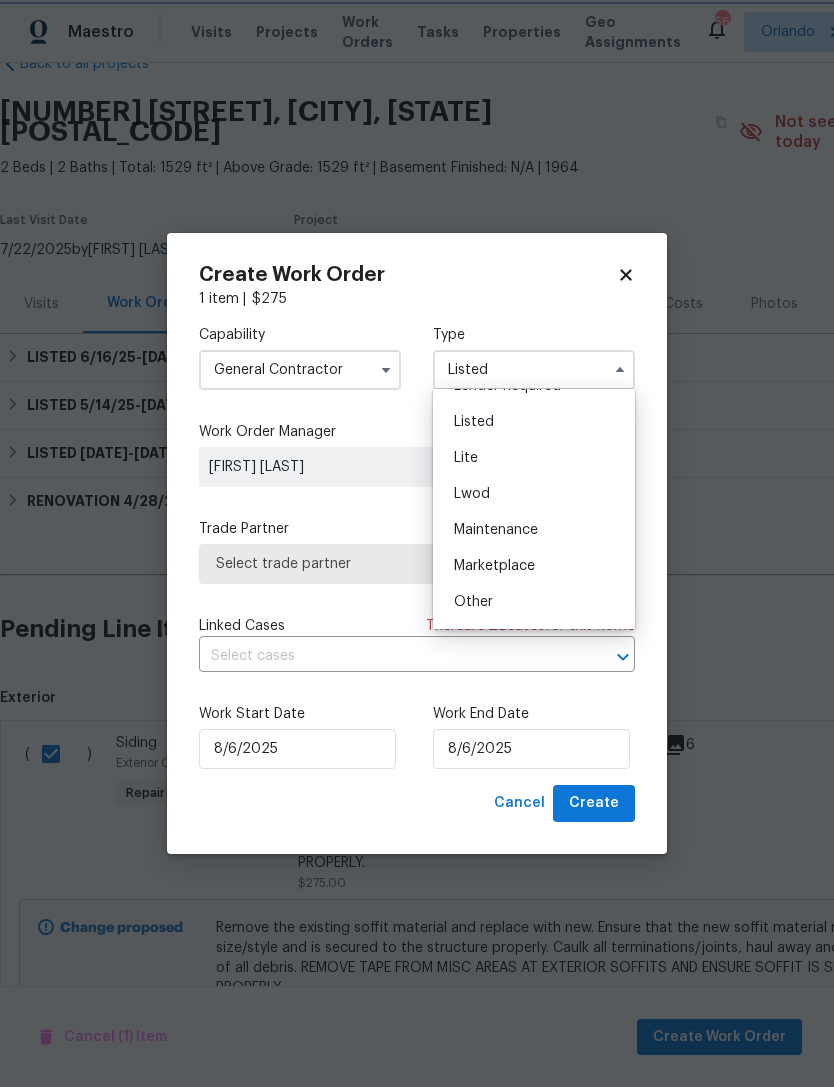 scroll, scrollTop: 0, scrollLeft: 0, axis: both 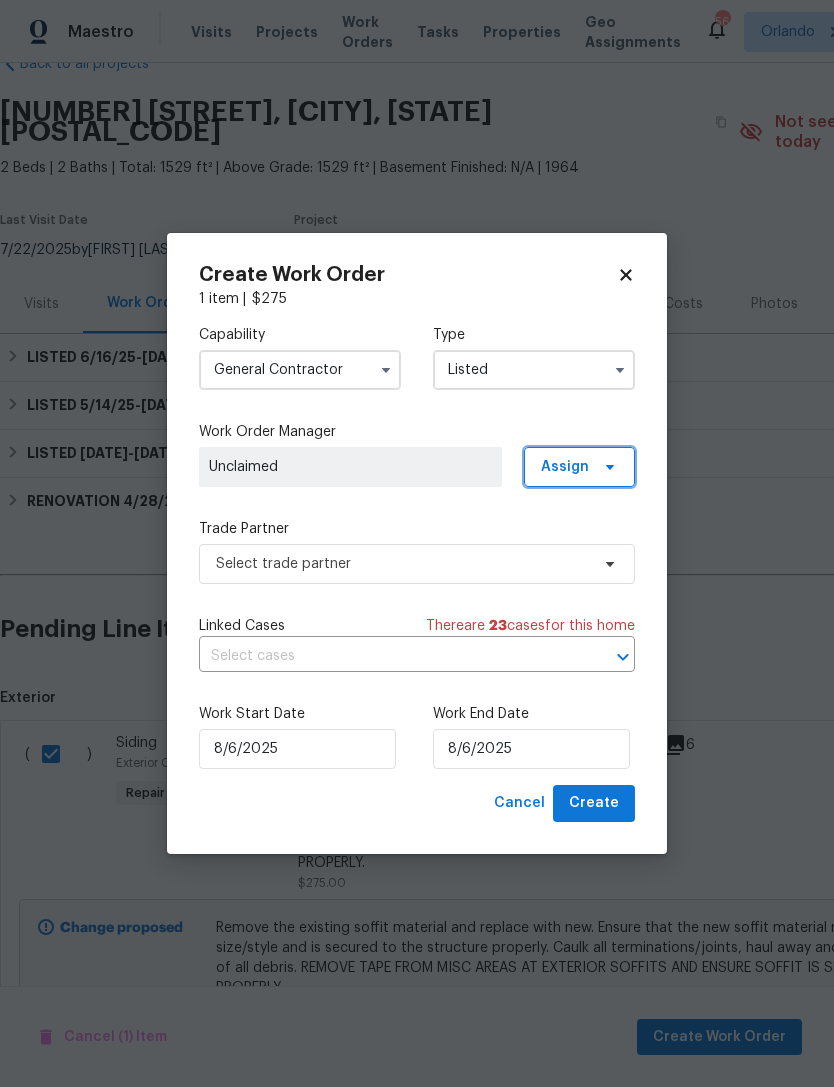 click at bounding box center [607, 467] 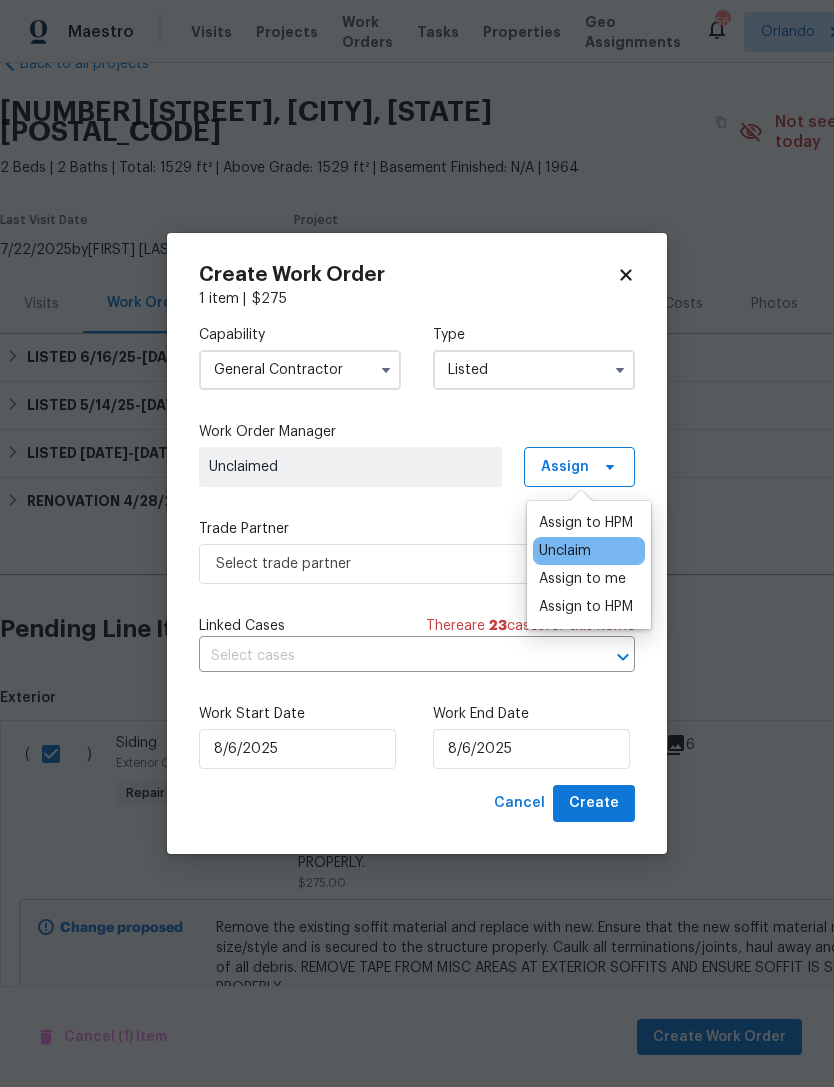 click on "Assign to HPM" at bounding box center [586, 523] 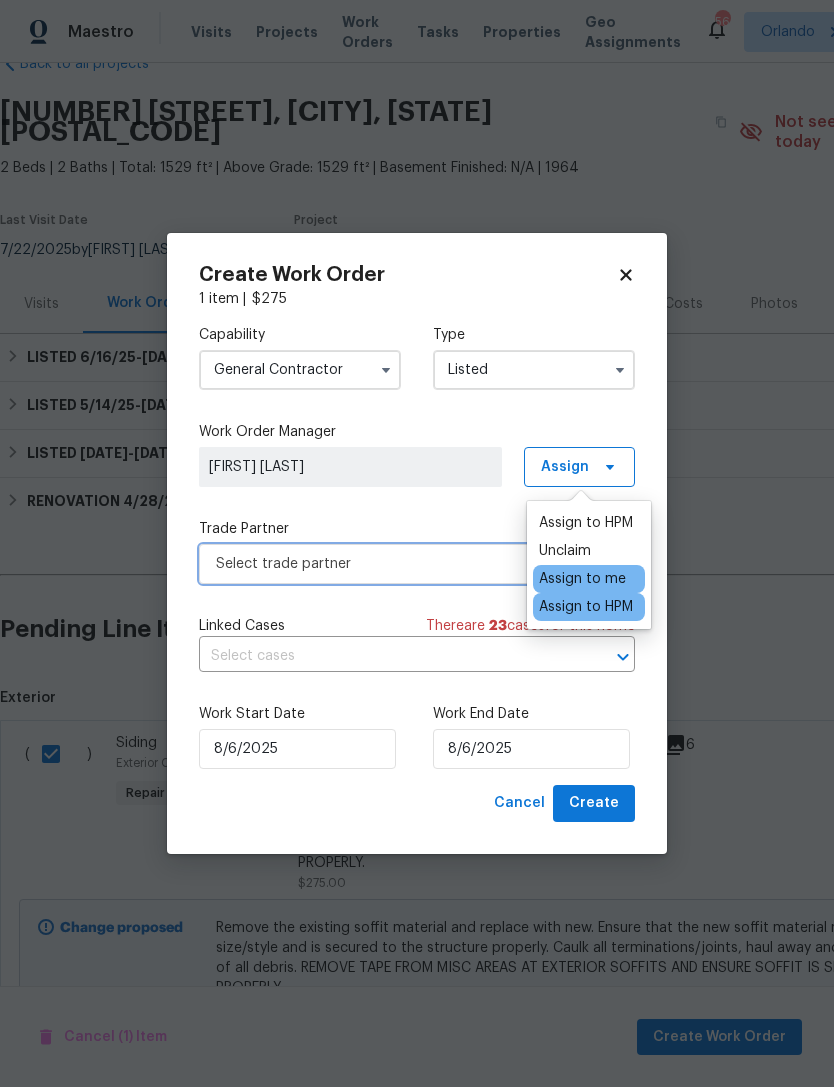 click on "Select trade partner" at bounding box center [402, 564] 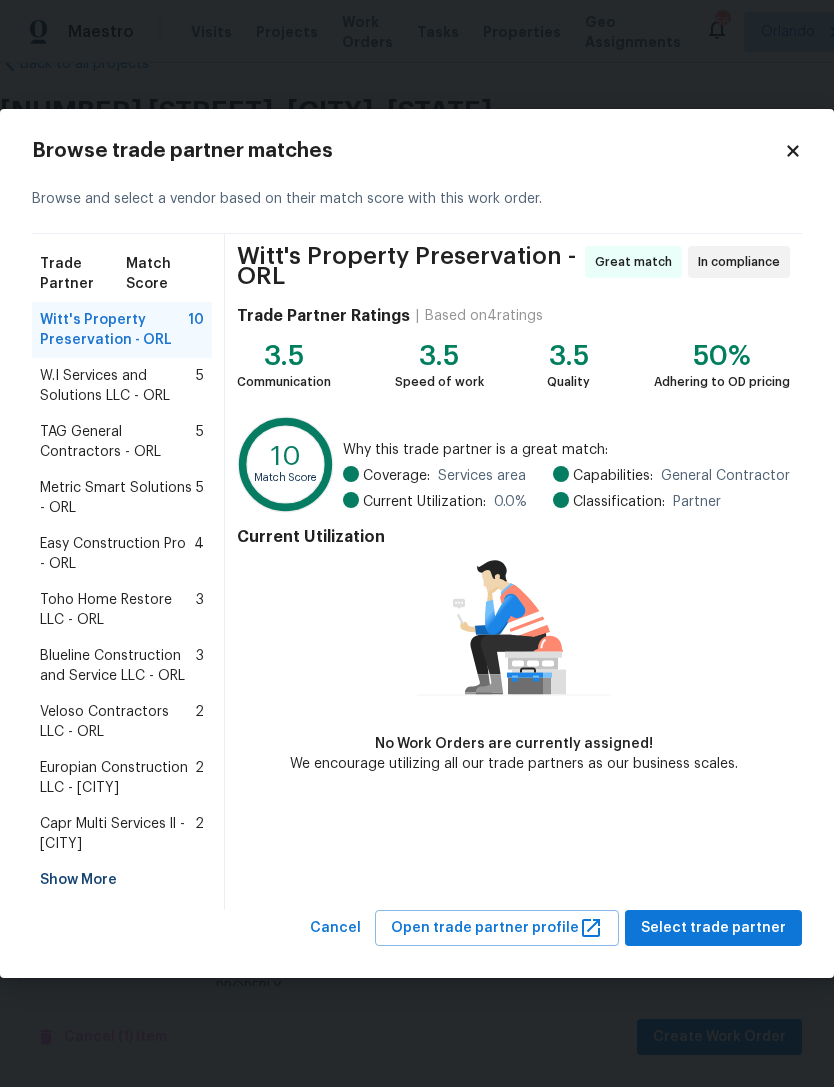 click on "Europian Construction LLC - ORL" at bounding box center [117, 778] 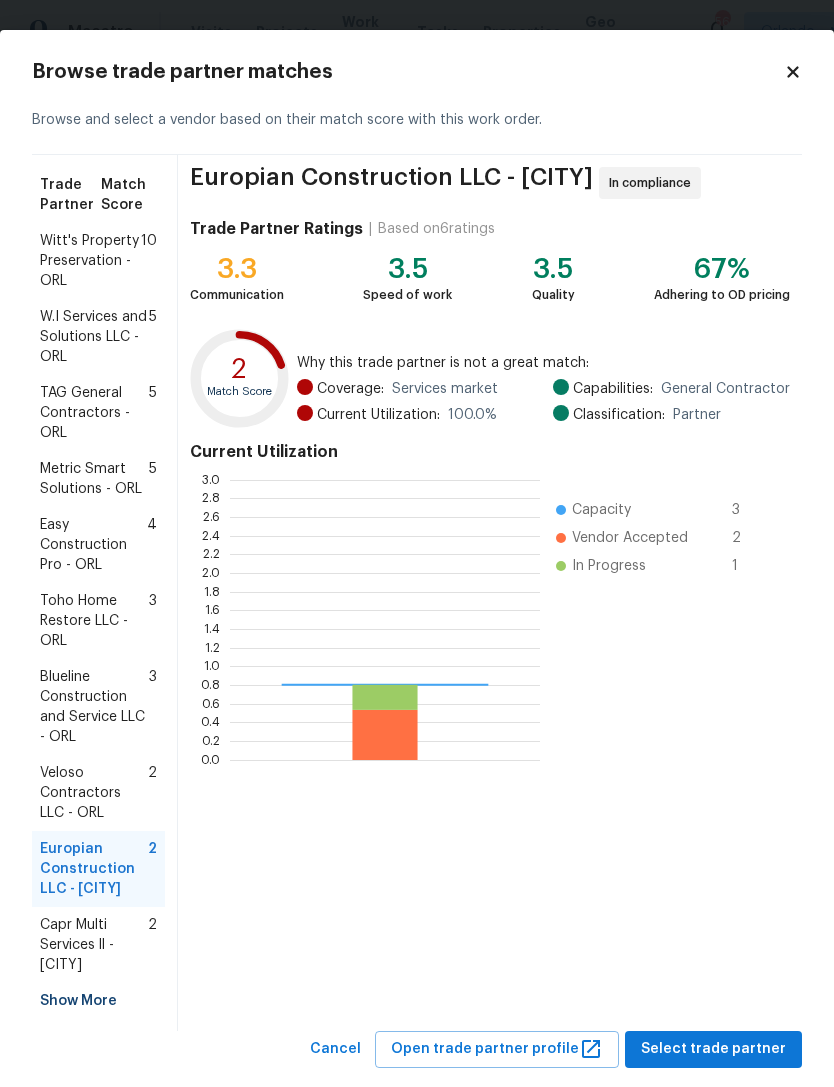 scroll, scrollTop: 2, scrollLeft: 2, axis: both 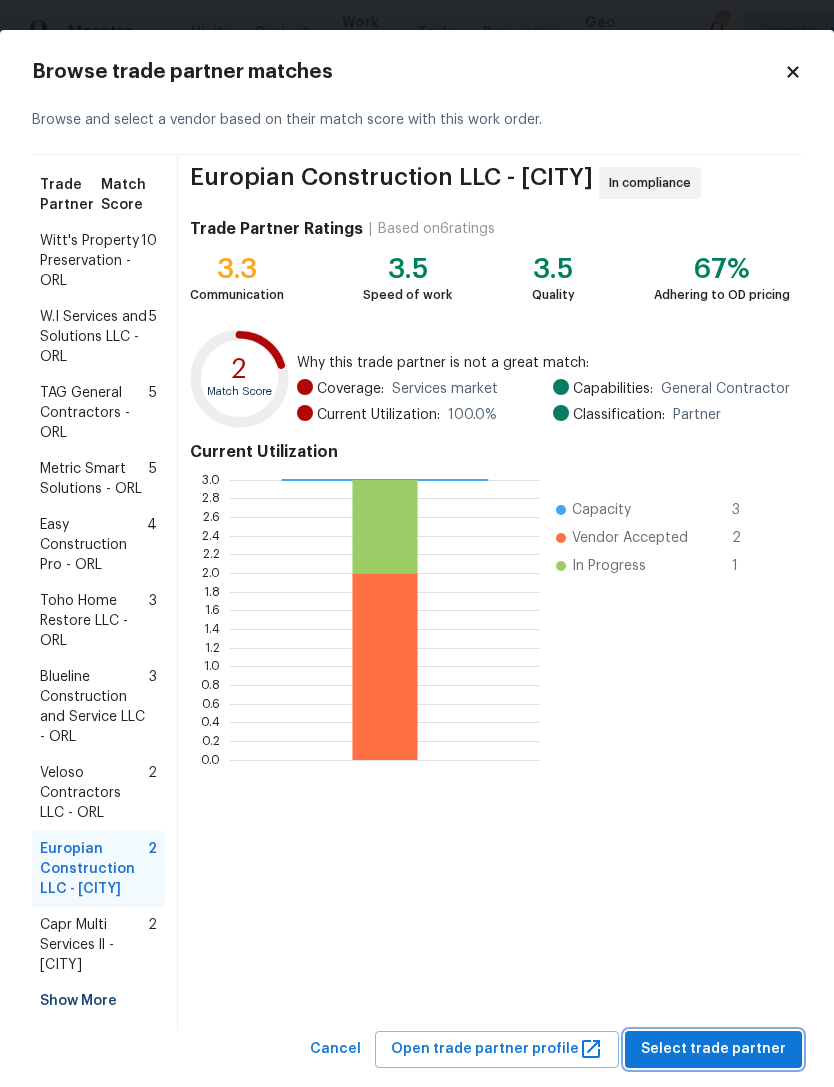 click on "Select trade partner" at bounding box center [713, 1049] 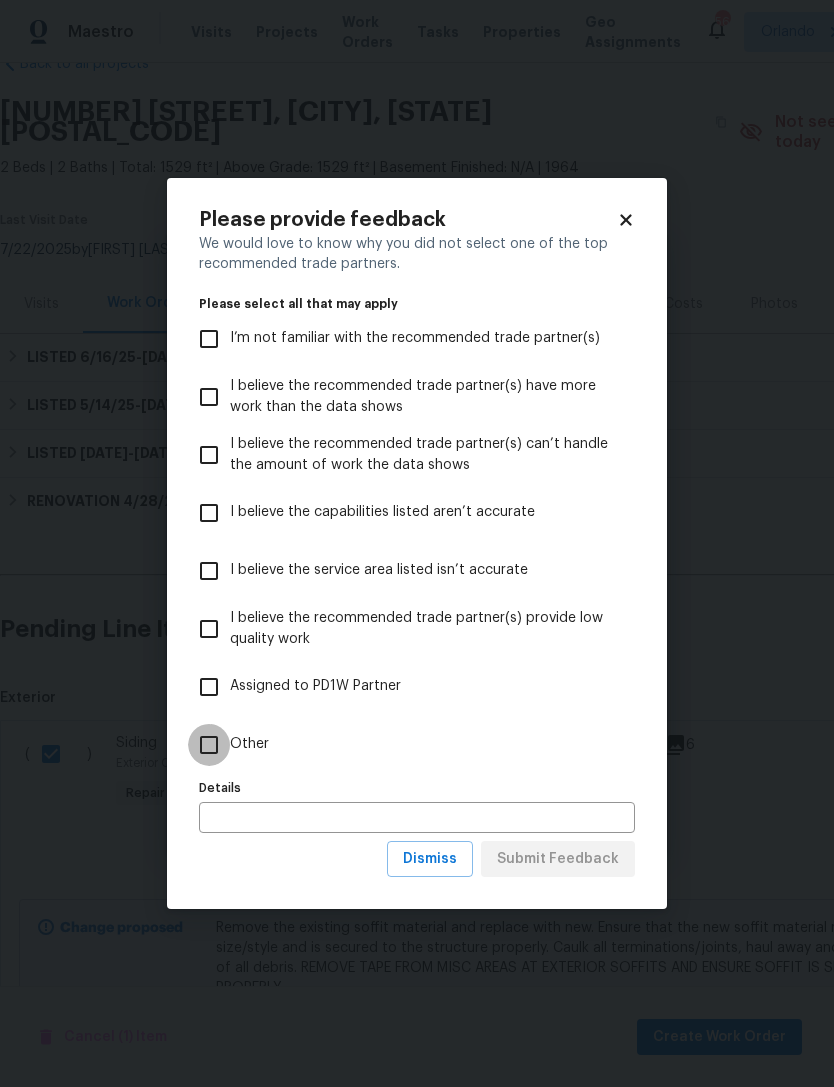click on "Other" at bounding box center [209, 745] 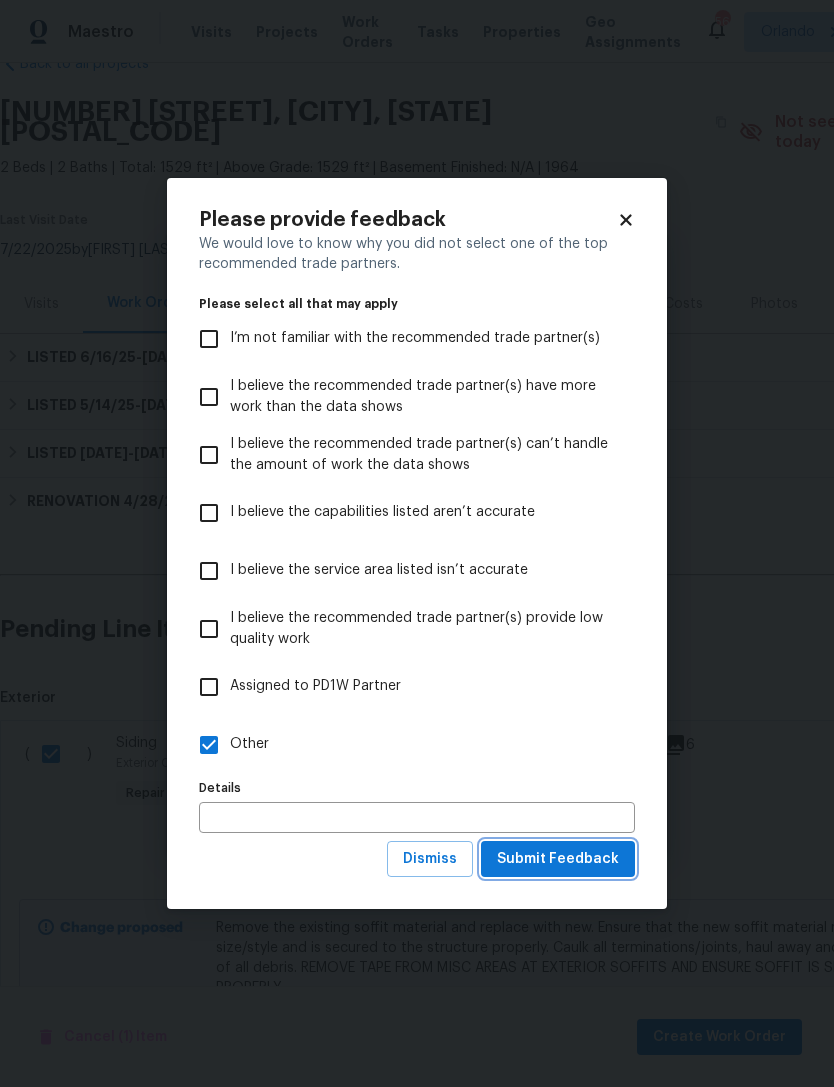 click on "Submit Feedback" at bounding box center (558, 859) 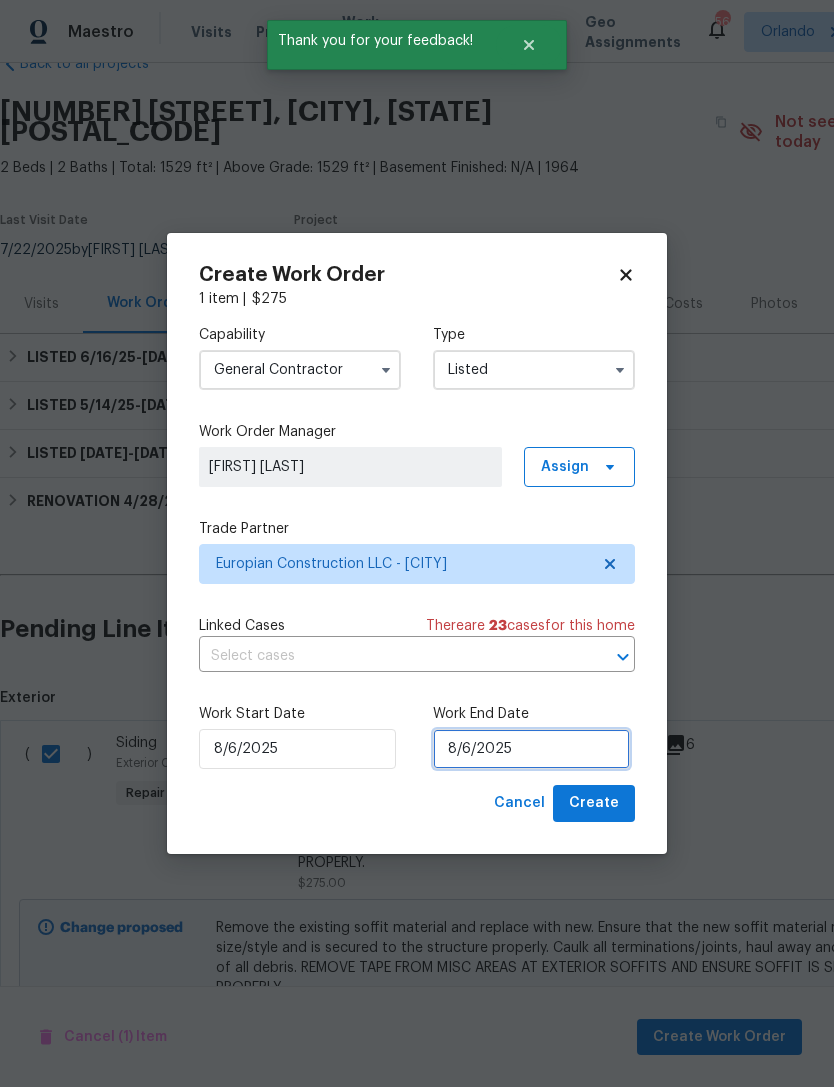click on "8/6/2025" at bounding box center (531, 749) 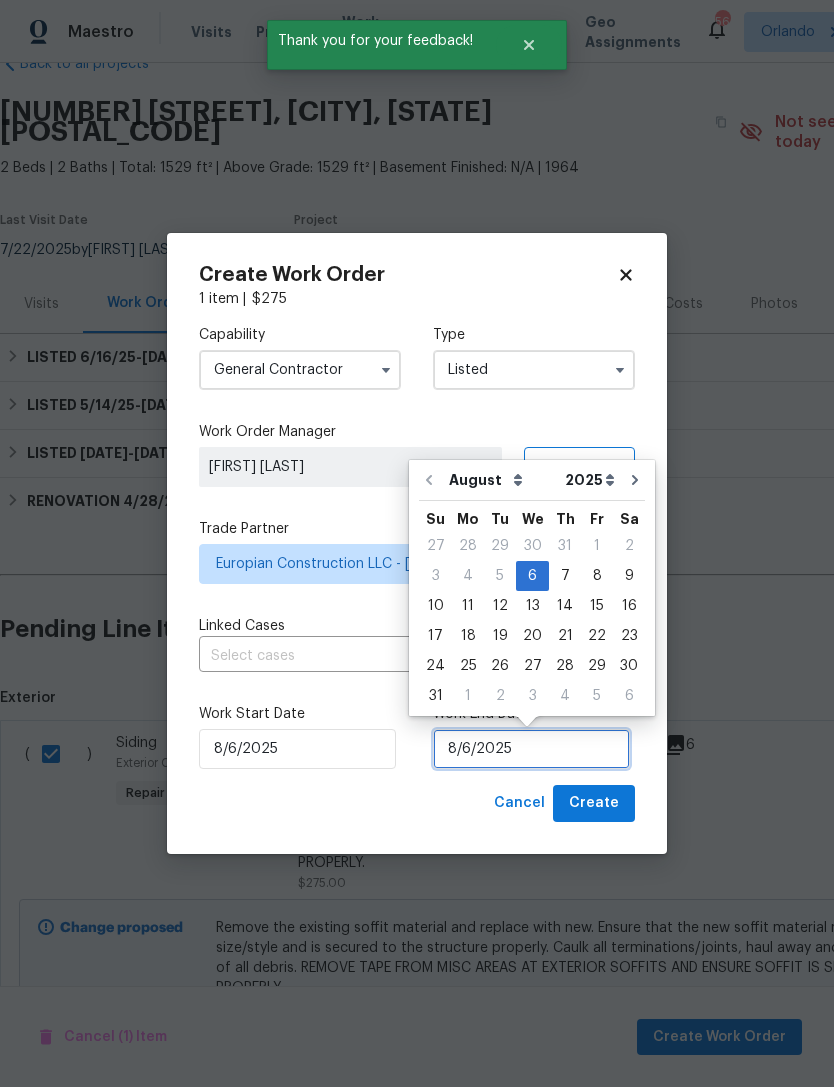 scroll, scrollTop: 37, scrollLeft: 0, axis: vertical 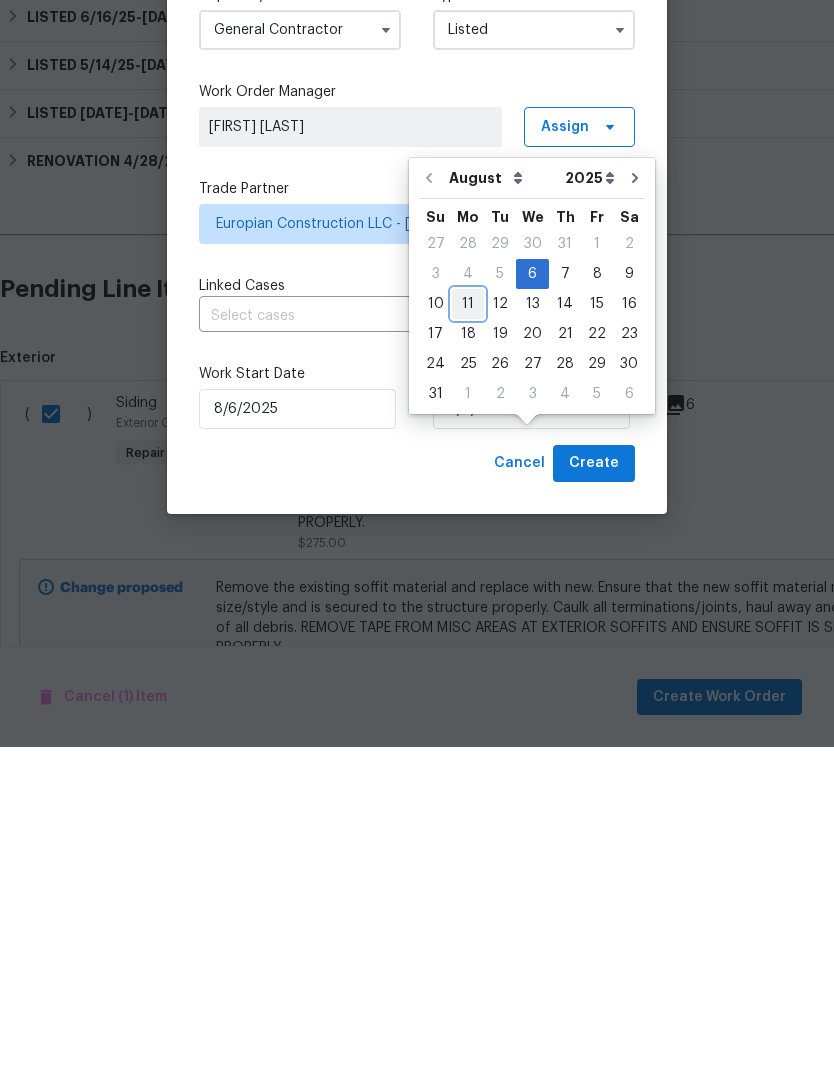 click on "11" at bounding box center [468, 644] 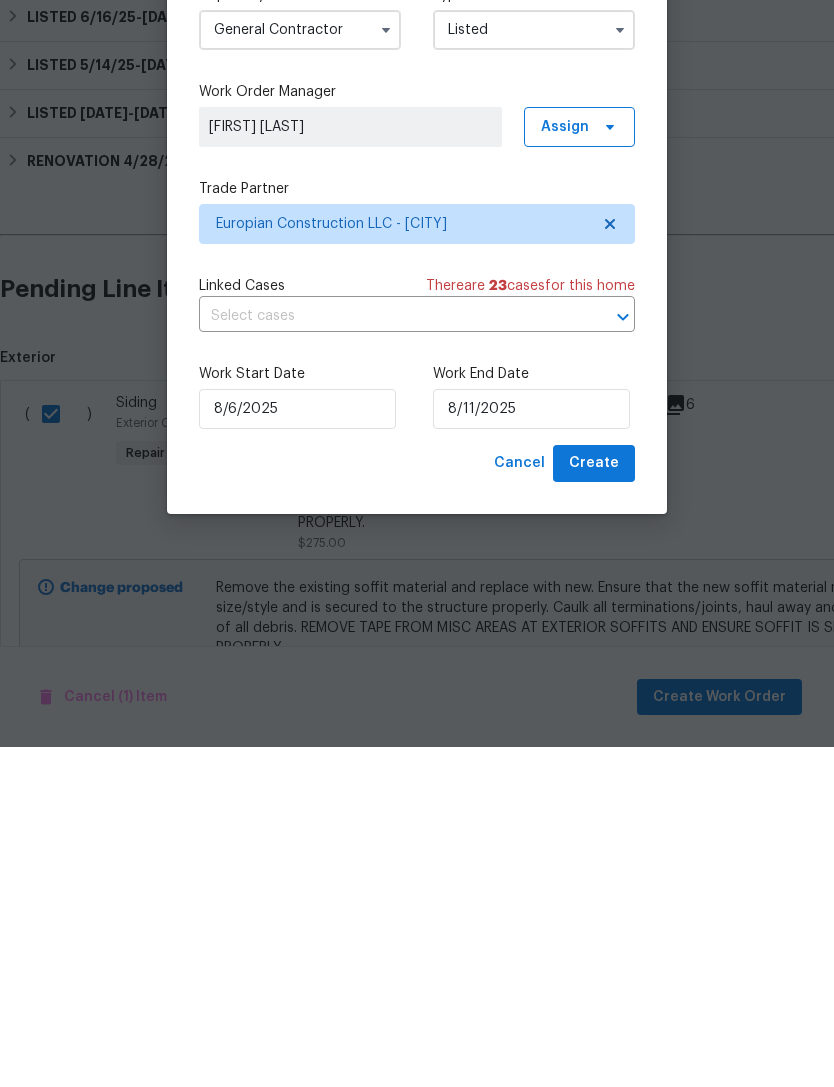 scroll, scrollTop: 64, scrollLeft: 0, axis: vertical 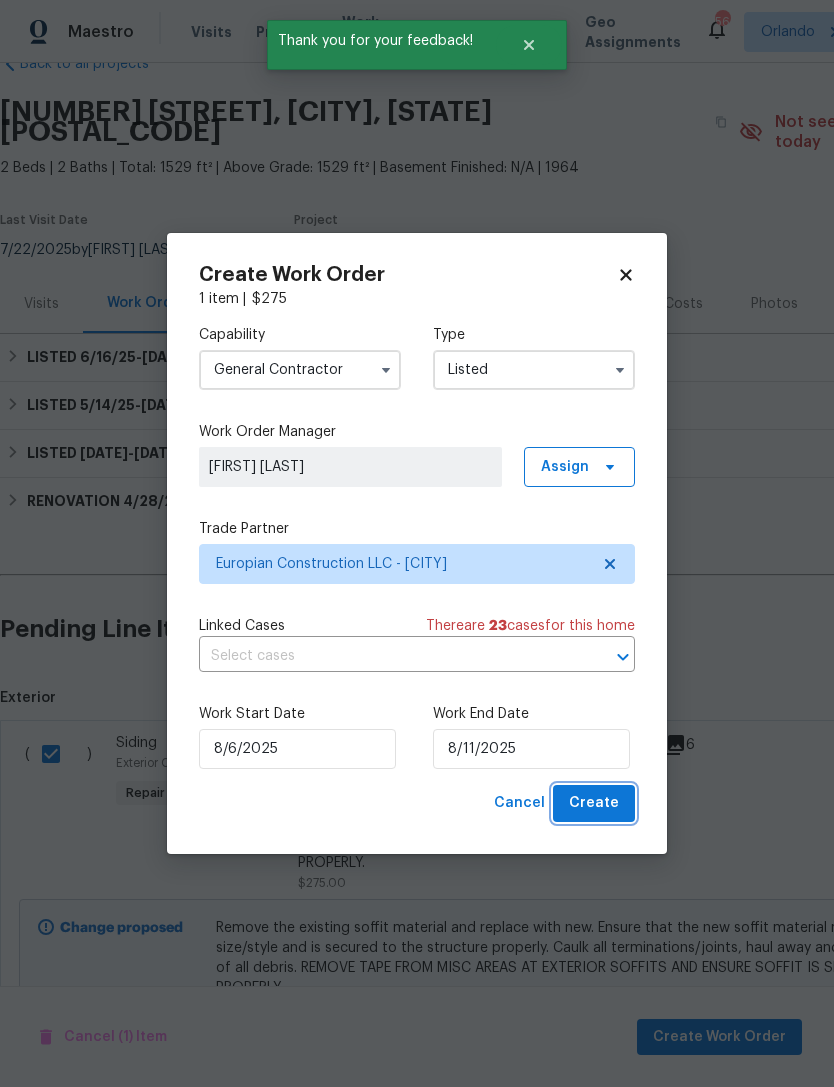 click on "Create" at bounding box center [594, 803] 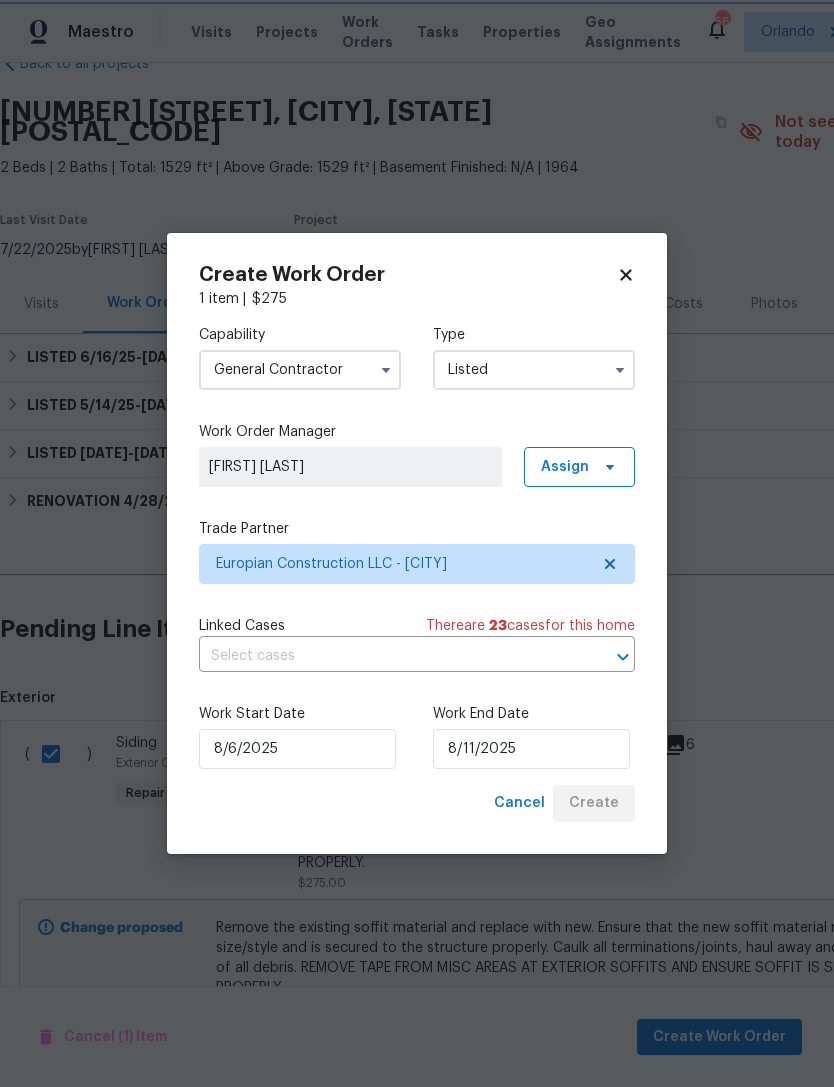 checkbox on "false" 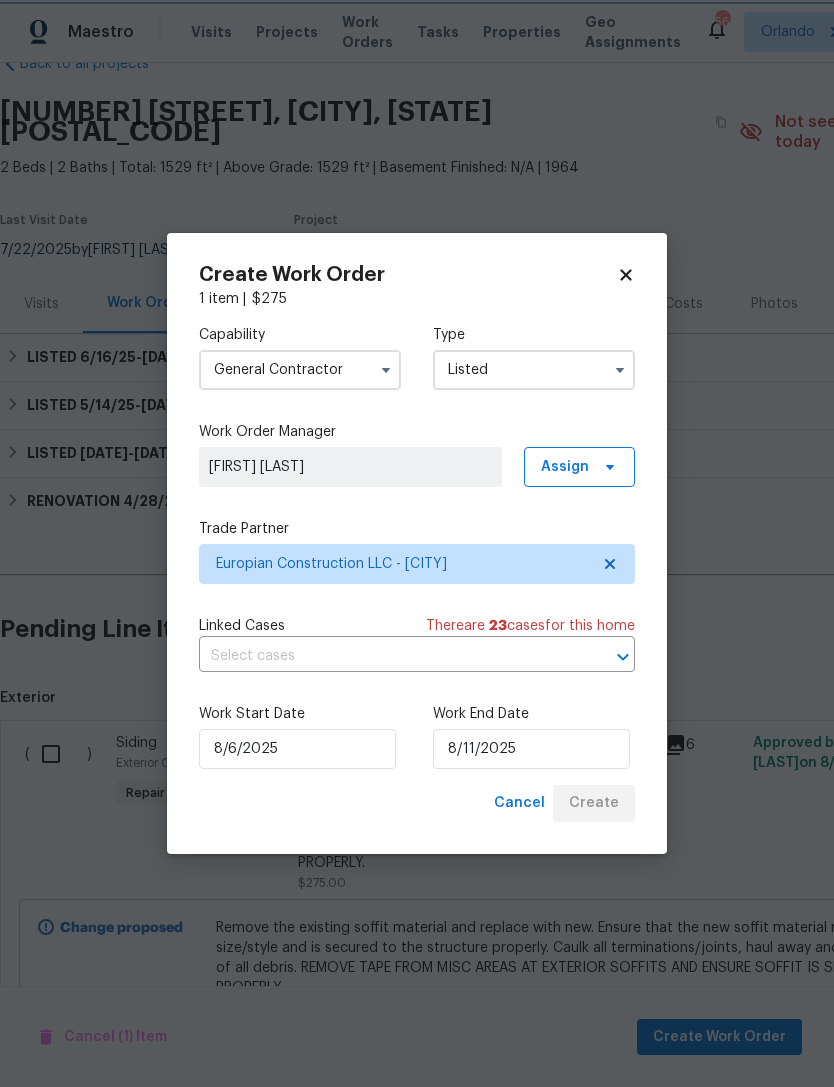 scroll, scrollTop: 0, scrollLeft: 0, axis: both 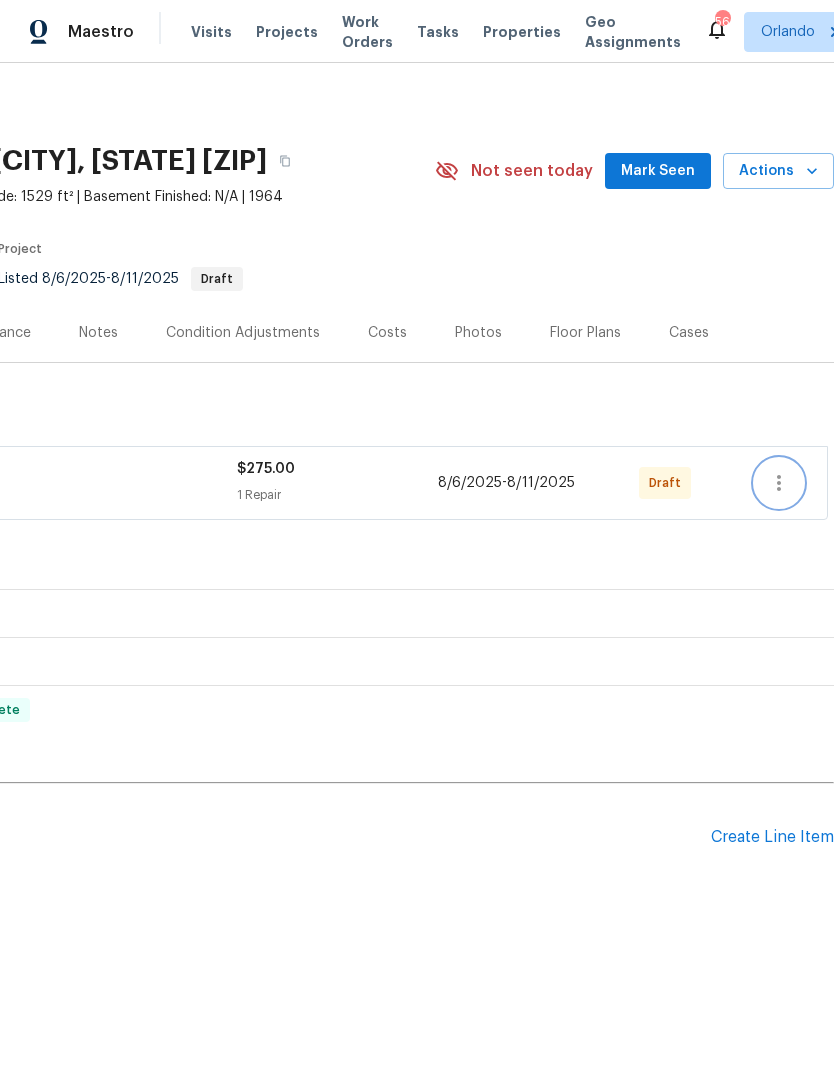 click 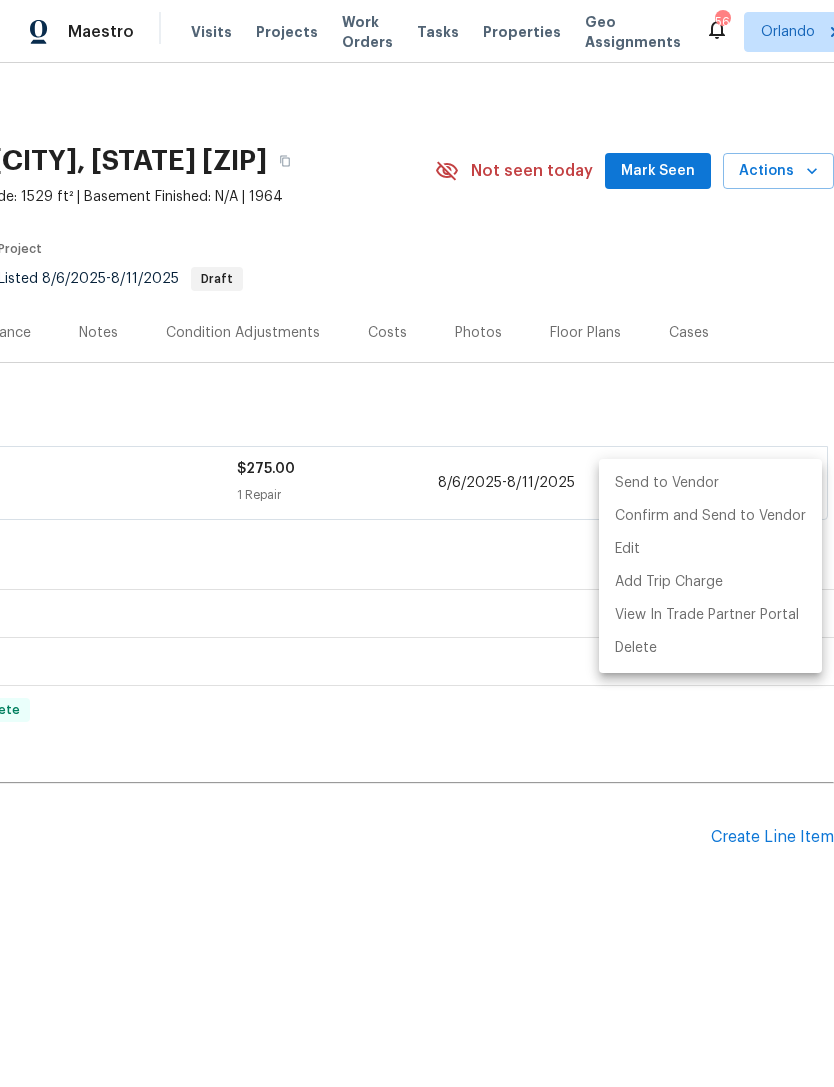 click on "Send to Vendor" at bounding box center (710, 483) 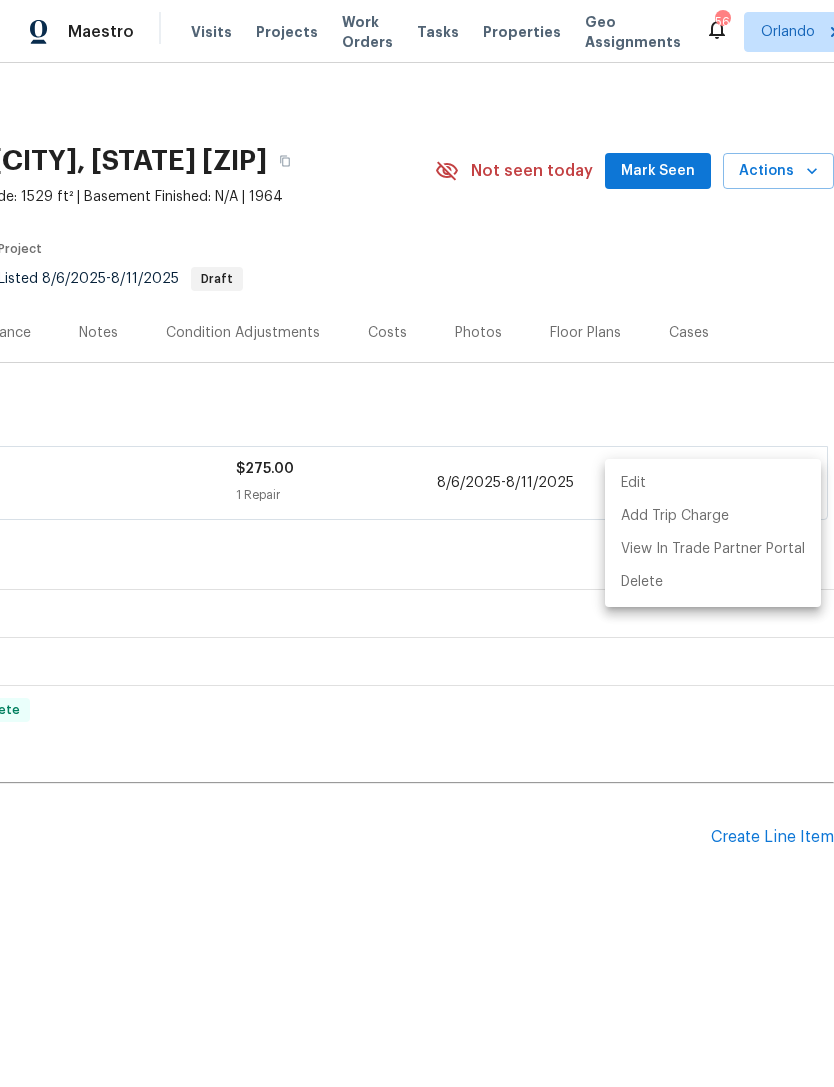 click at bounding box center [417, 543] 